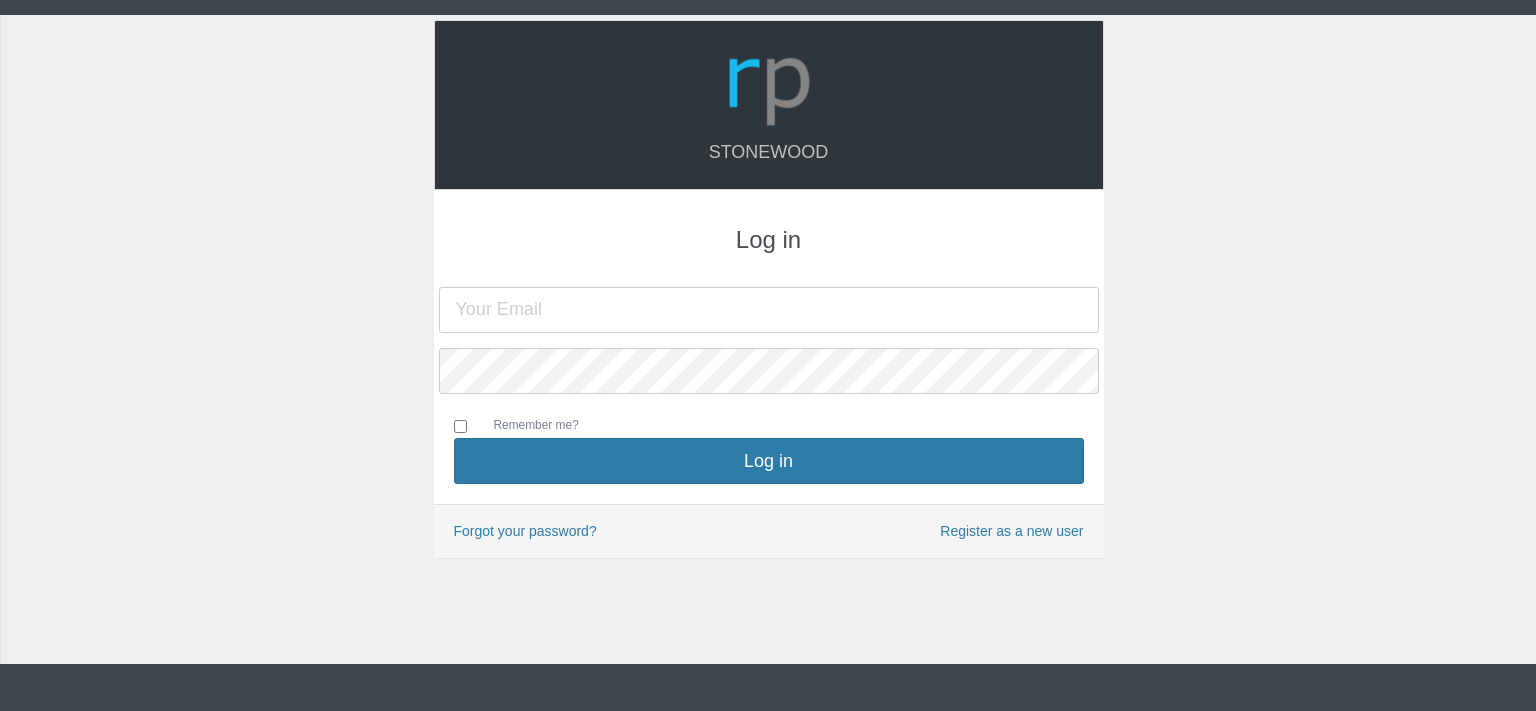 scroll, scrollTop: 0, scrollLeft: 0, axis: both 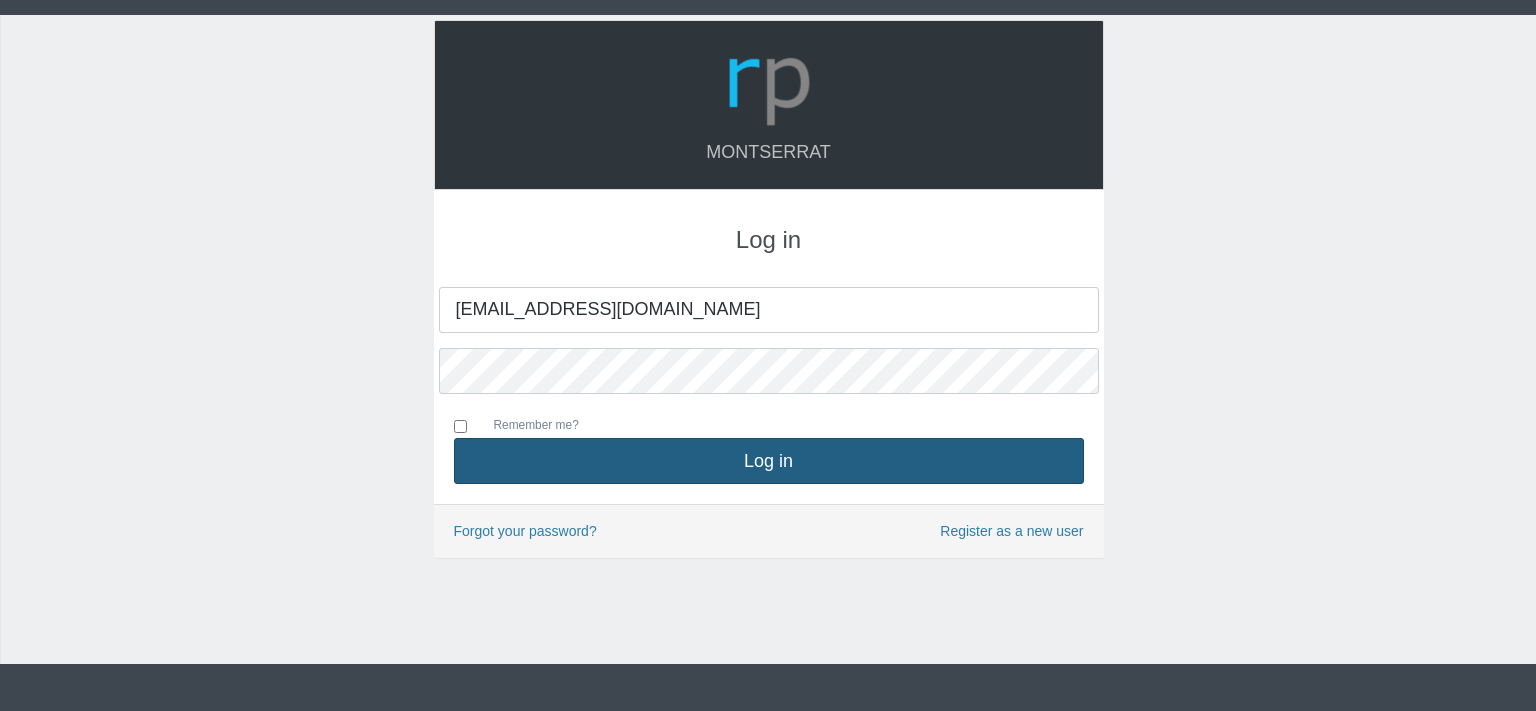 click on "Log in" at bounding box center (769, 461) 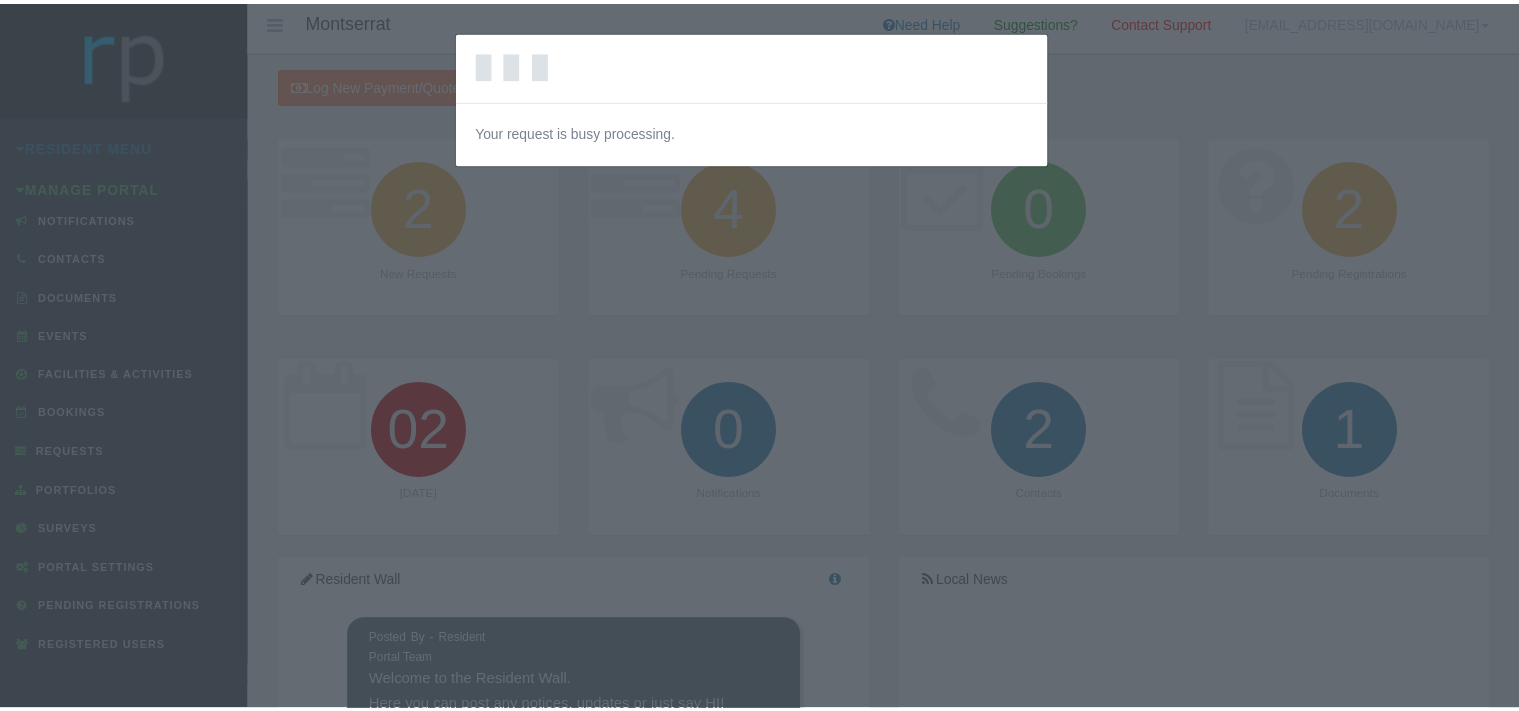 scroll, scrollTop: 0, scrollLeft: 0, axis: both 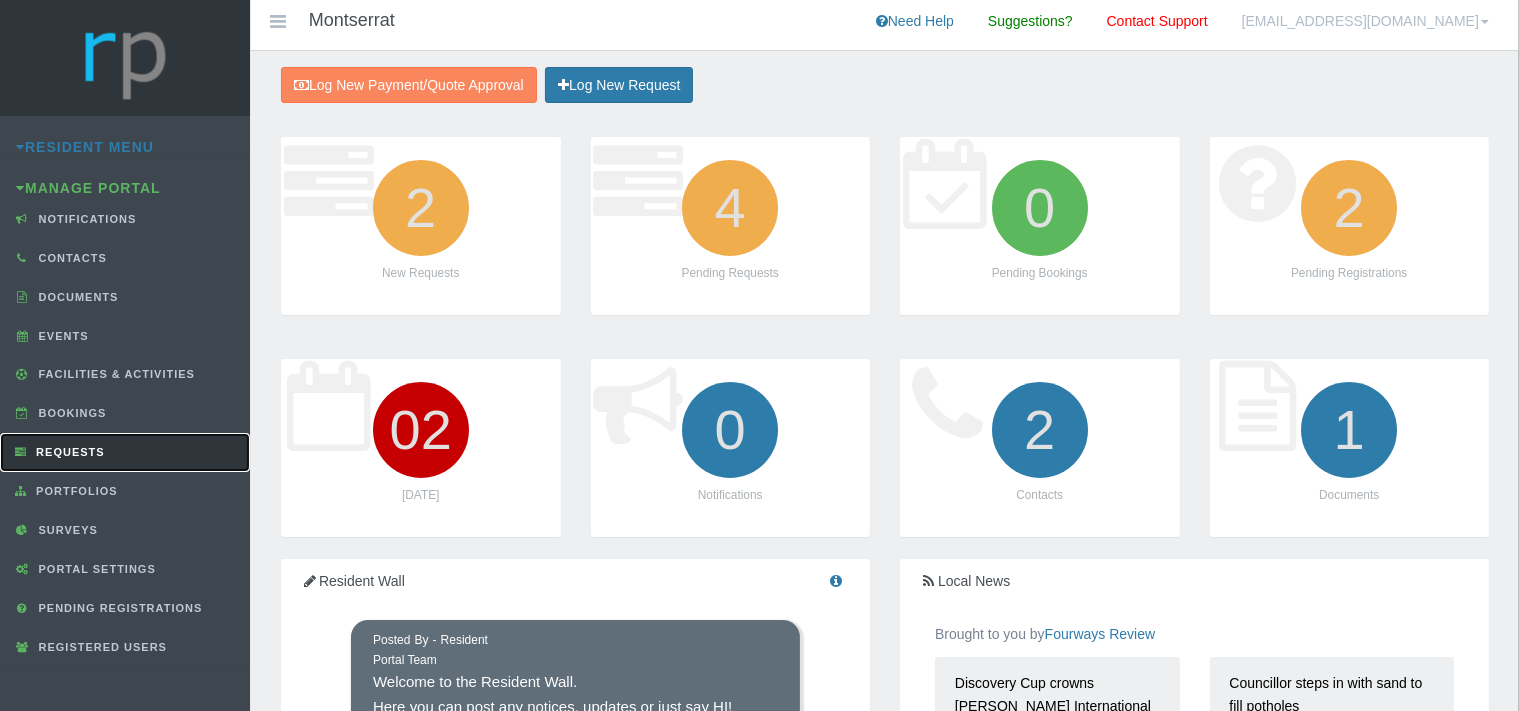 click on "Requests" at bounding box center [68, 452] 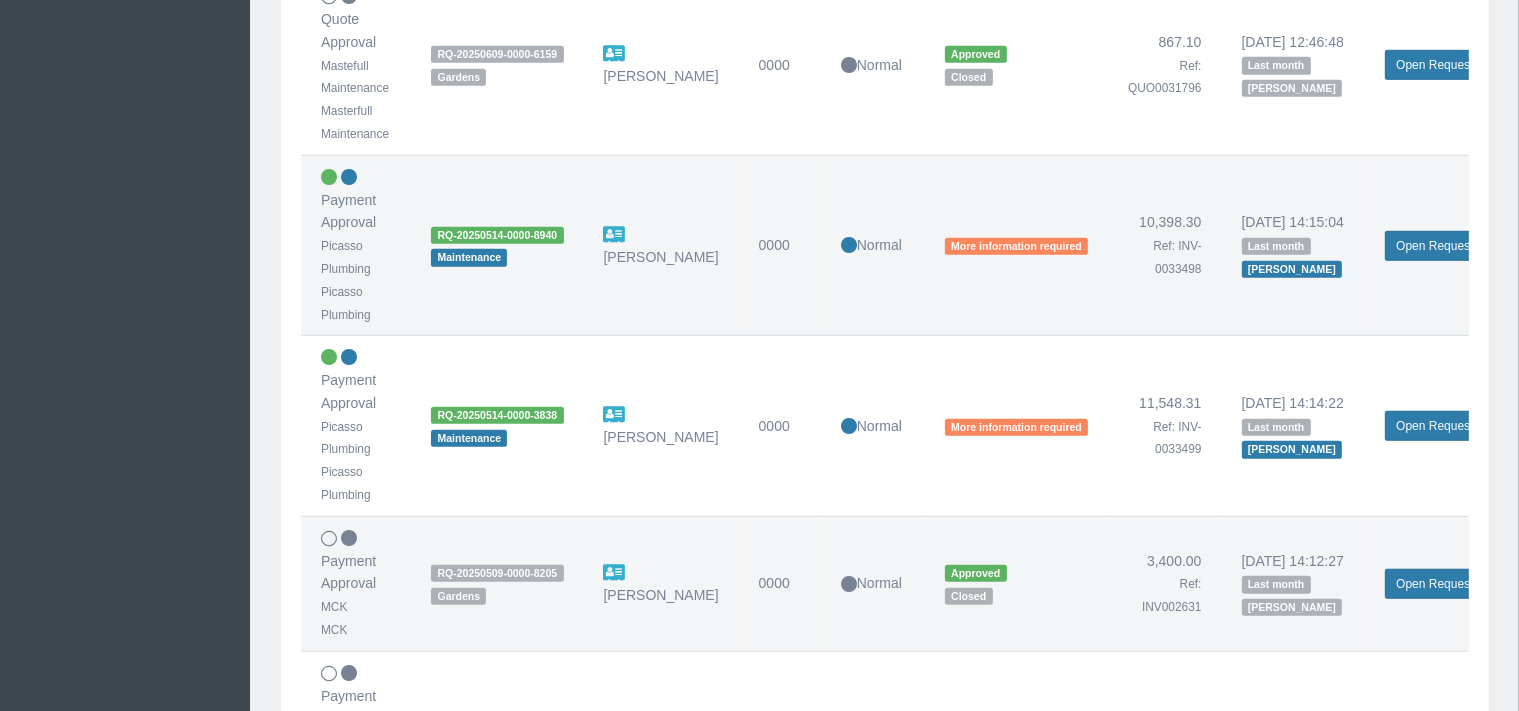 scroll, scrollTop: 1717, scrollLeft: 0, axis: vertical 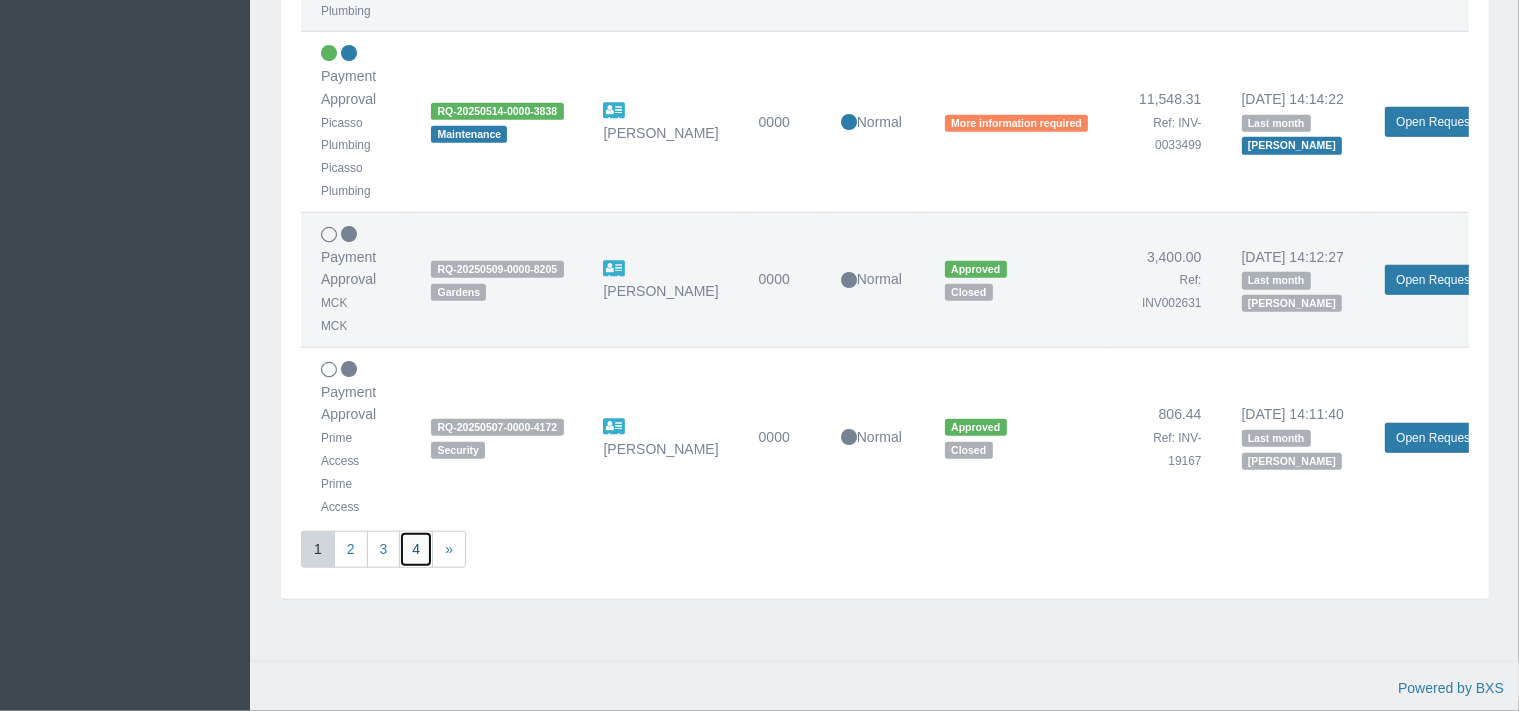 click on "4" at bounding box center [416, 549] 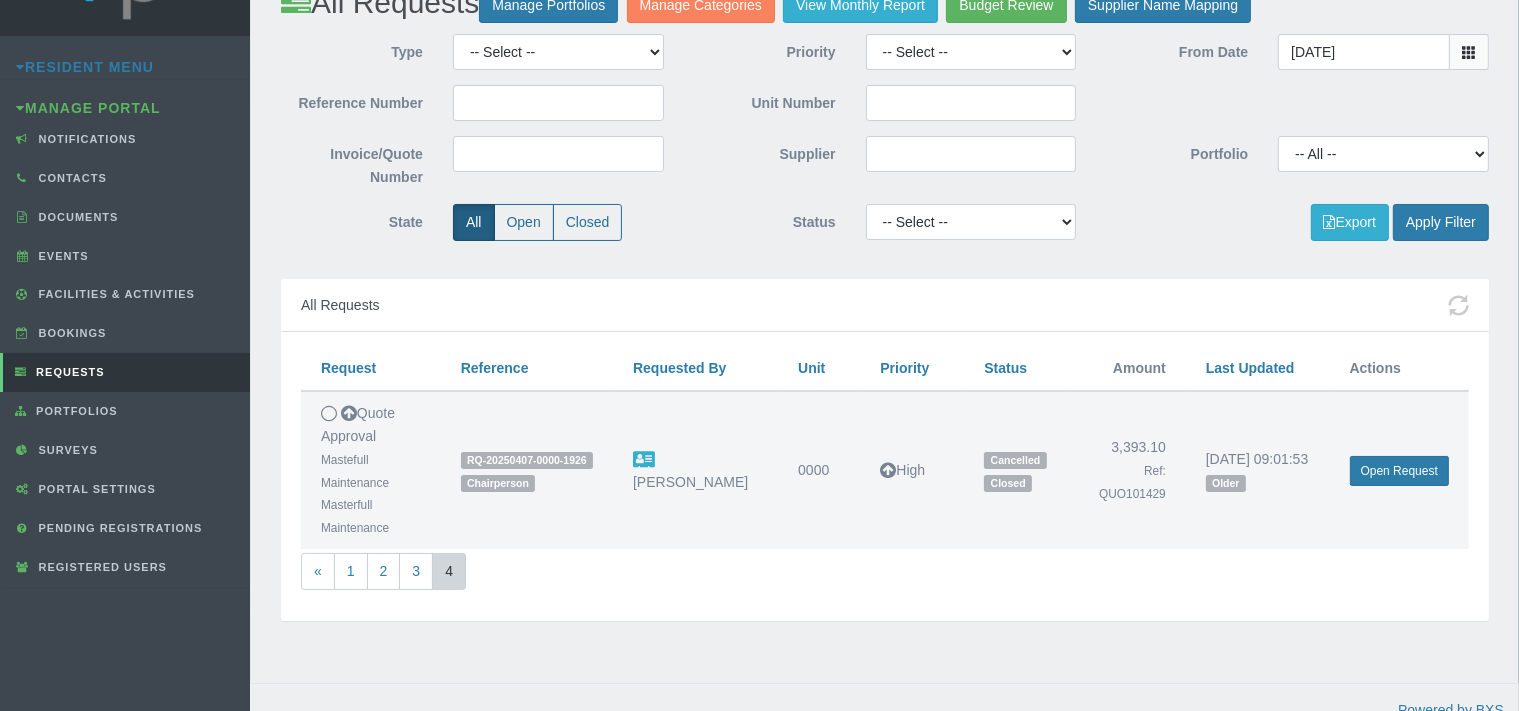 scroll, scrollTop: 100, scrollLeft: 0, axis: vertical 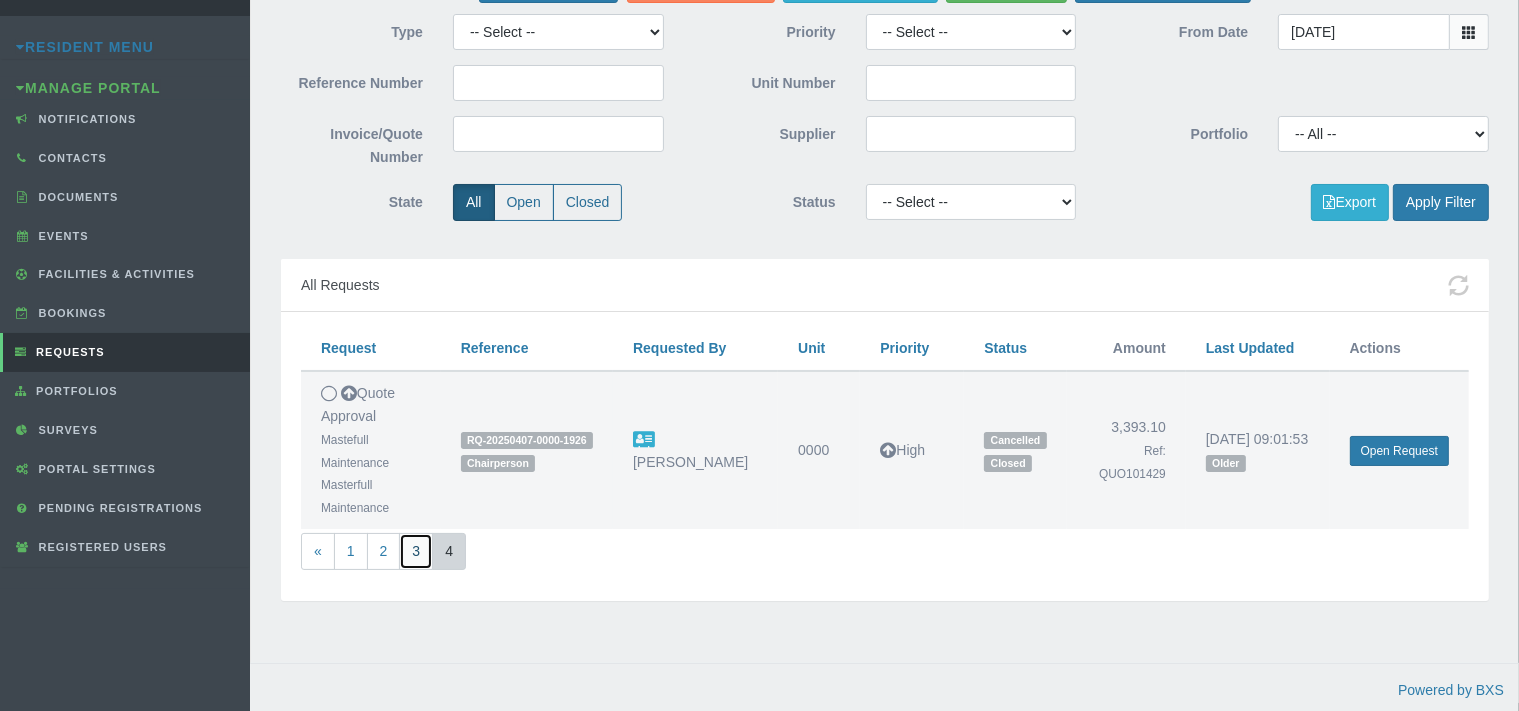 click on "3" at bounding box center [416, 551] 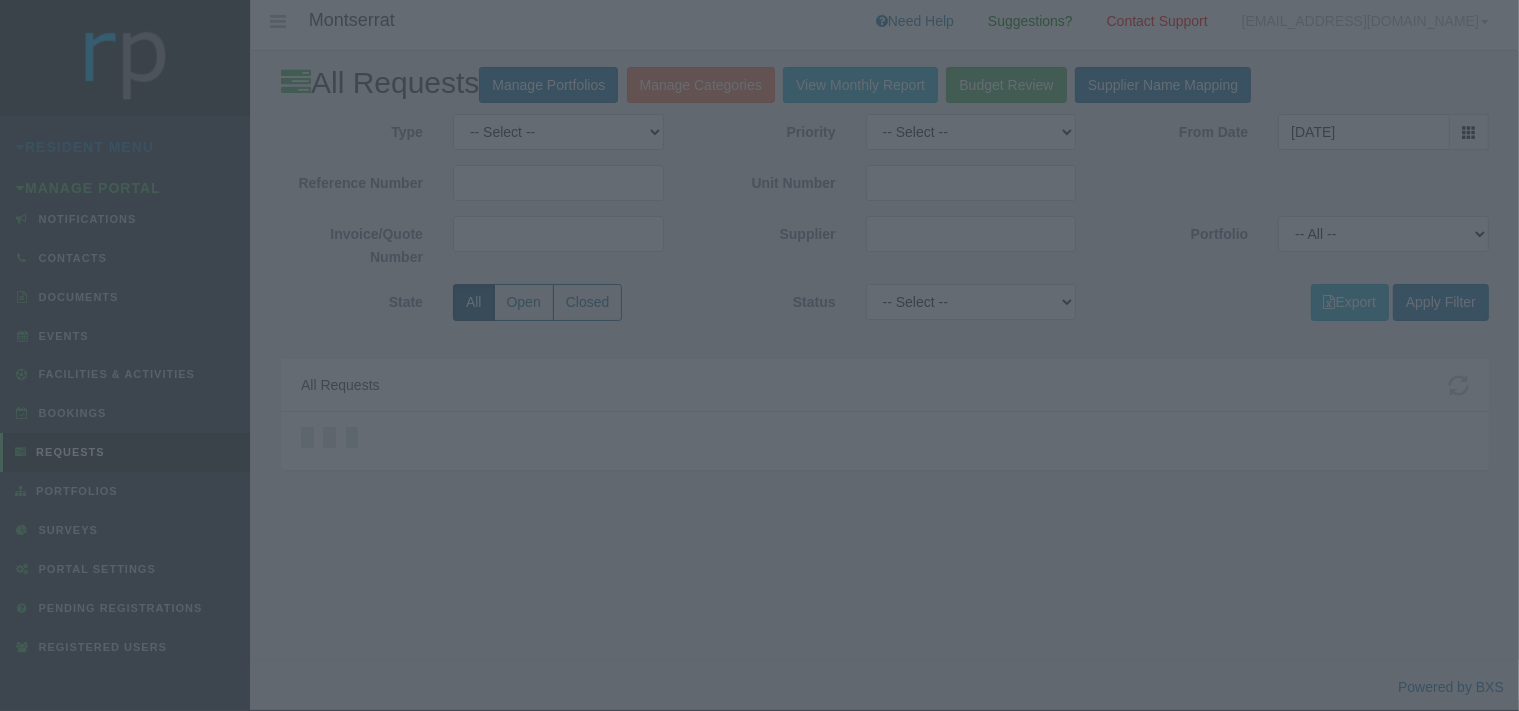 scroll, scrollTop: 0, scrollLeft: 0, axis: both 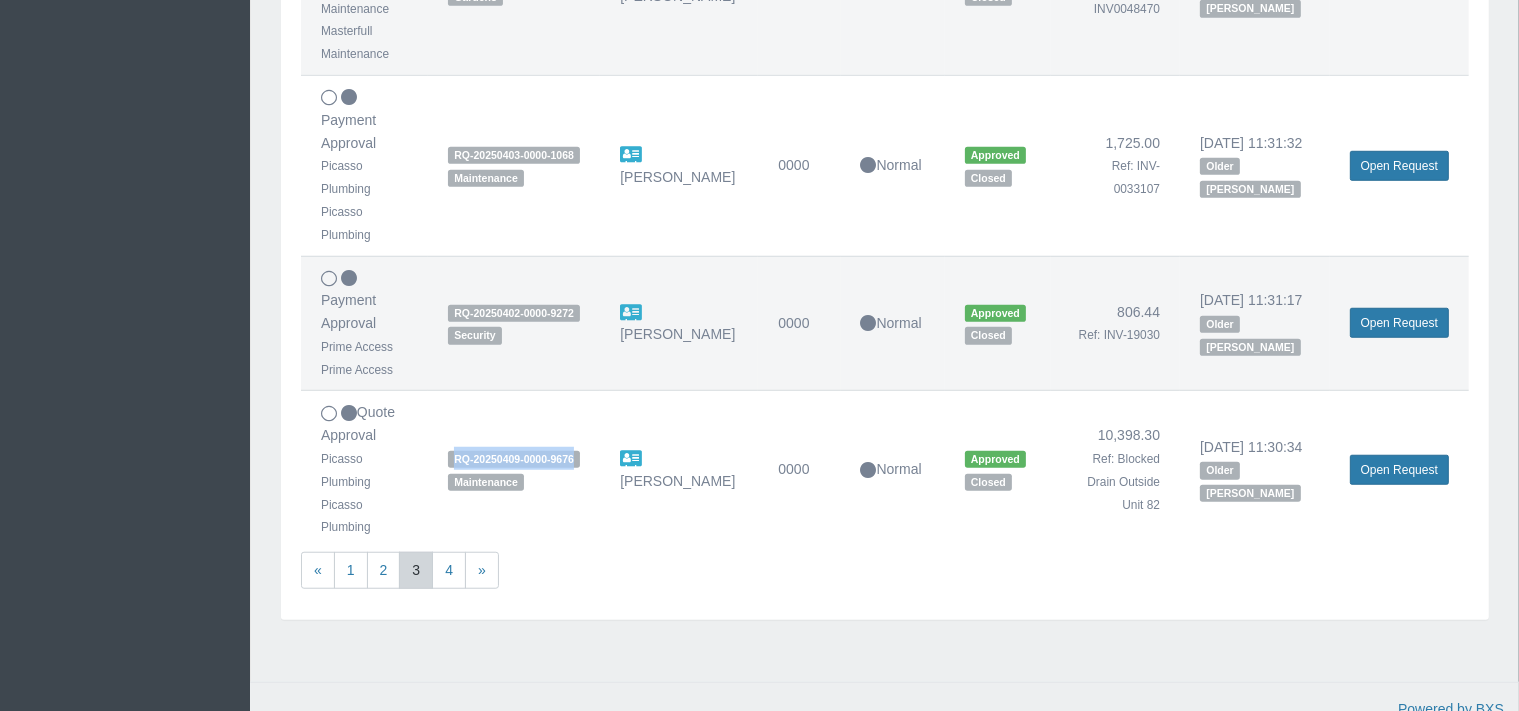drag, startPoint x: 578, startPoint y: 458, endPoint x: 451, endPoint y: 457, distance: 127.00394 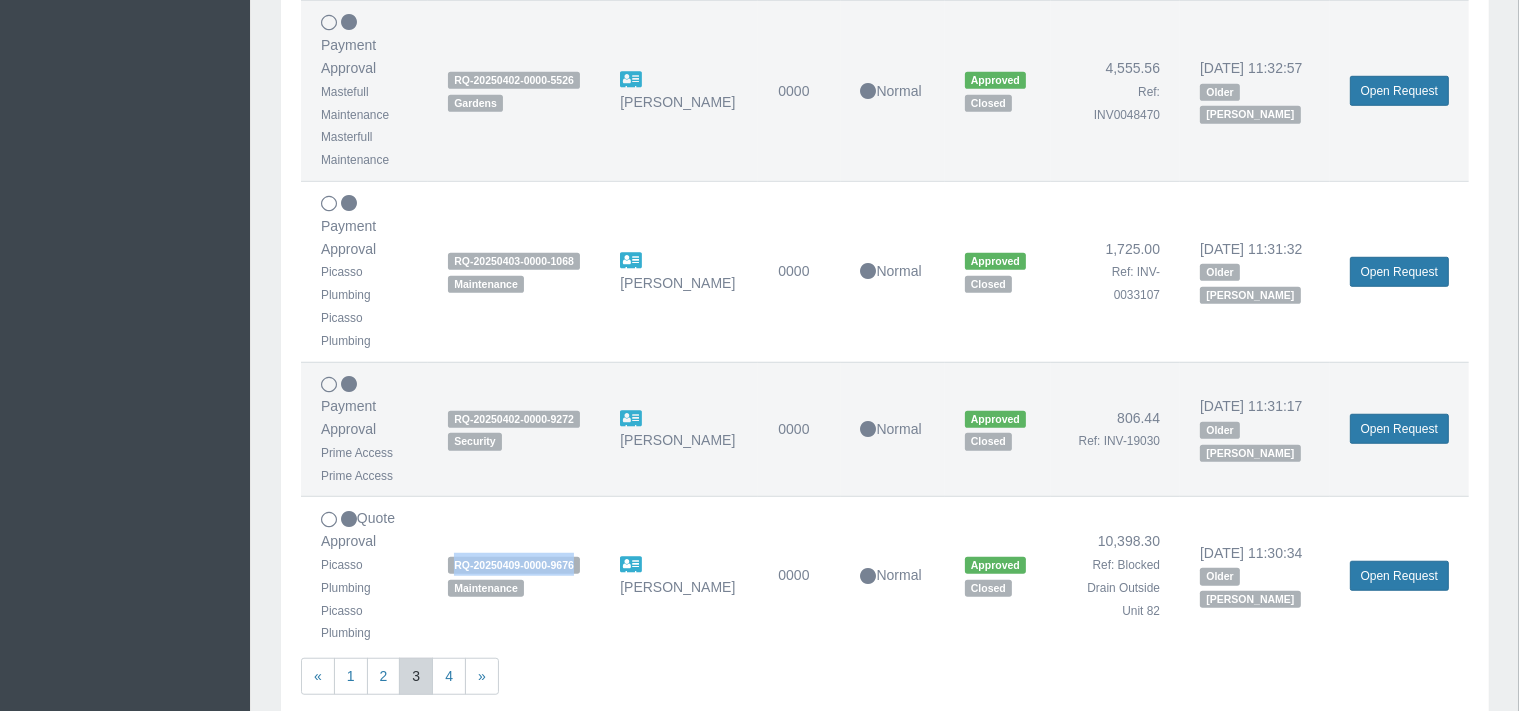 scroll, scrollTop: 1496, scrollLeft: 0, axis: vertical 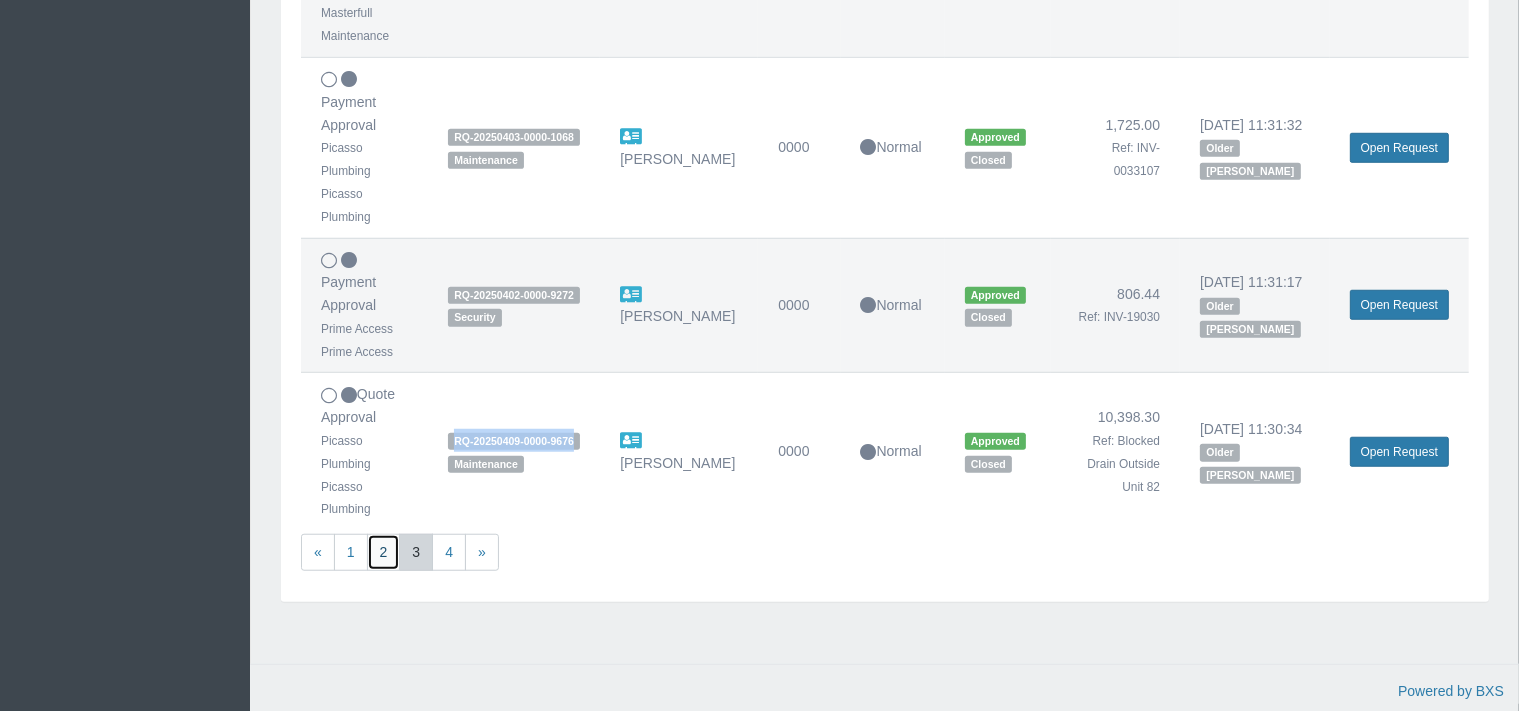 click on "2" at bounding box center (384, 552) 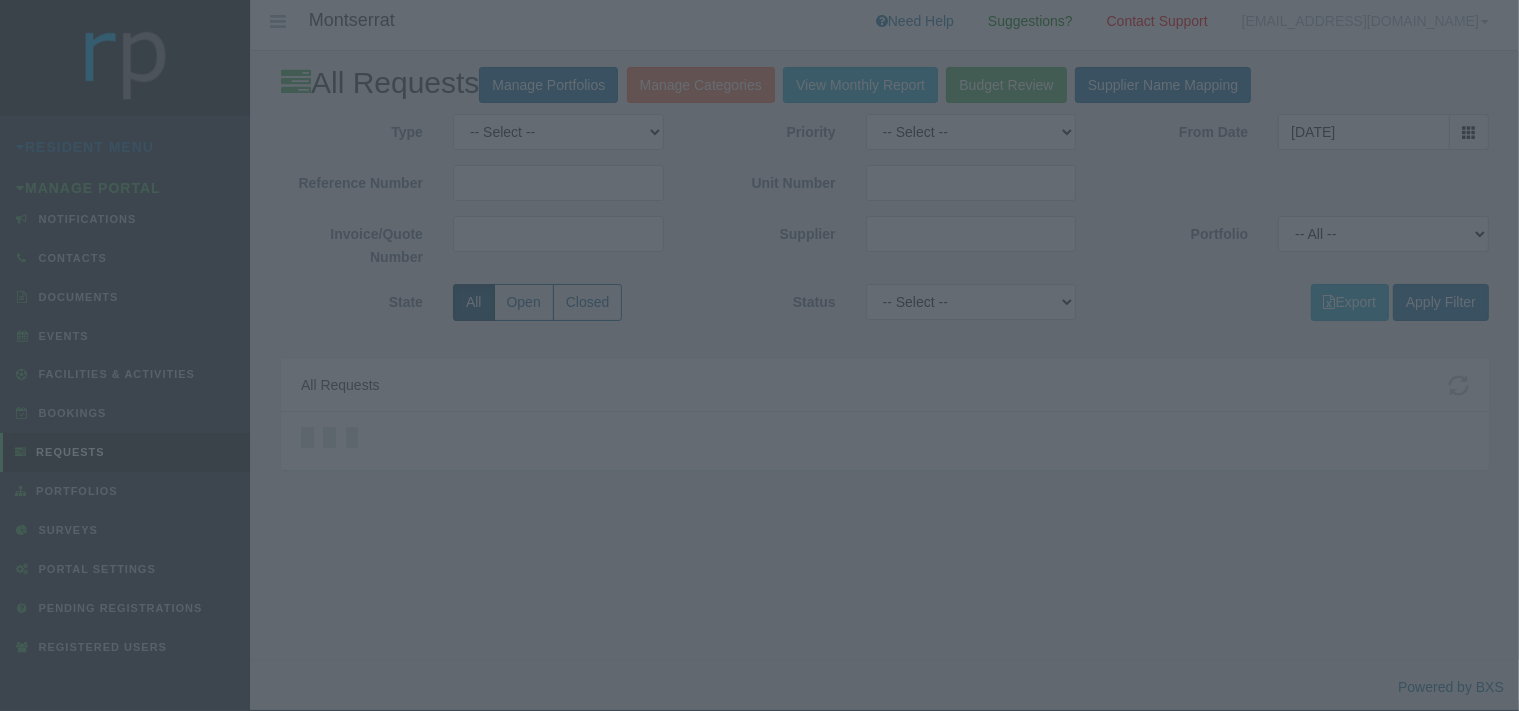 scroll, scrollTop: 0, scrollLeft: 0, axis: both 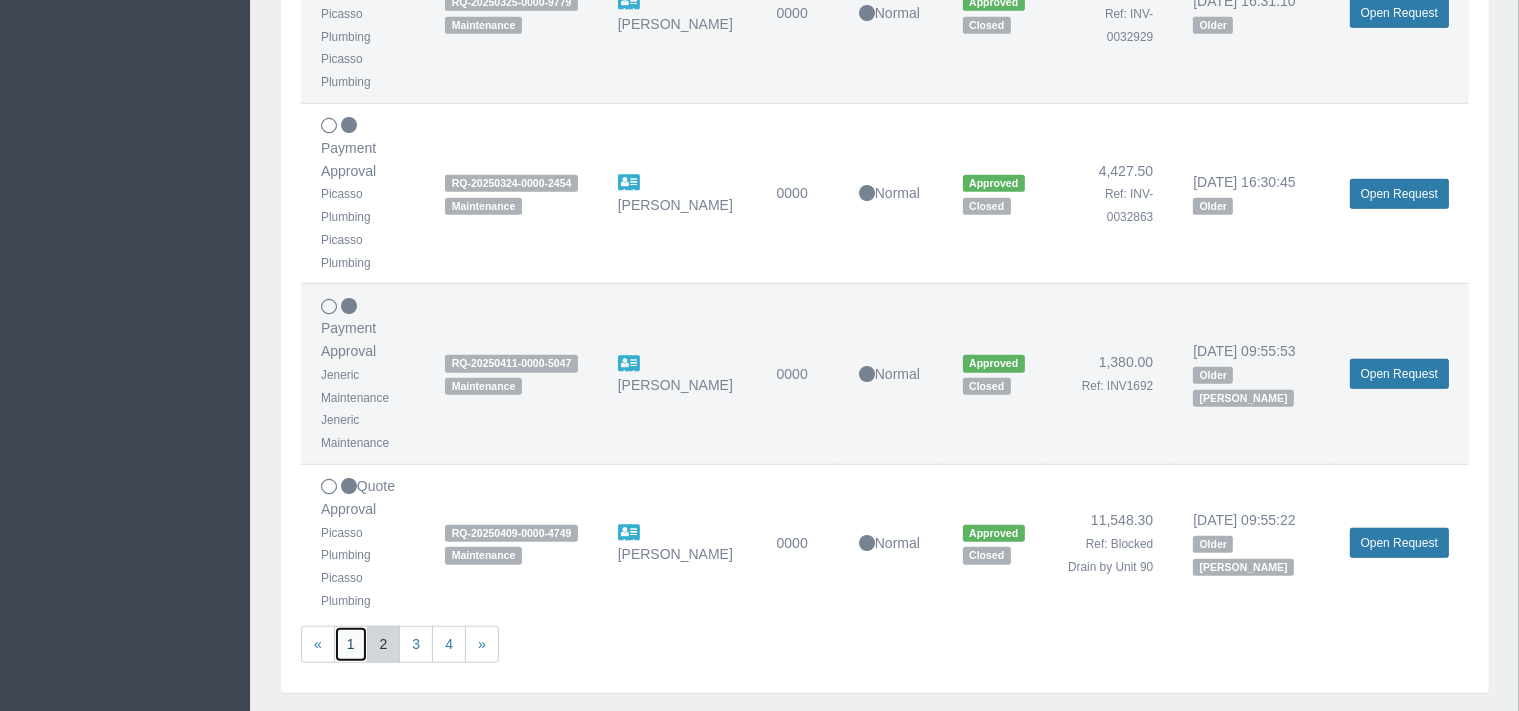 click on "1" at bounding box center (351, 644) 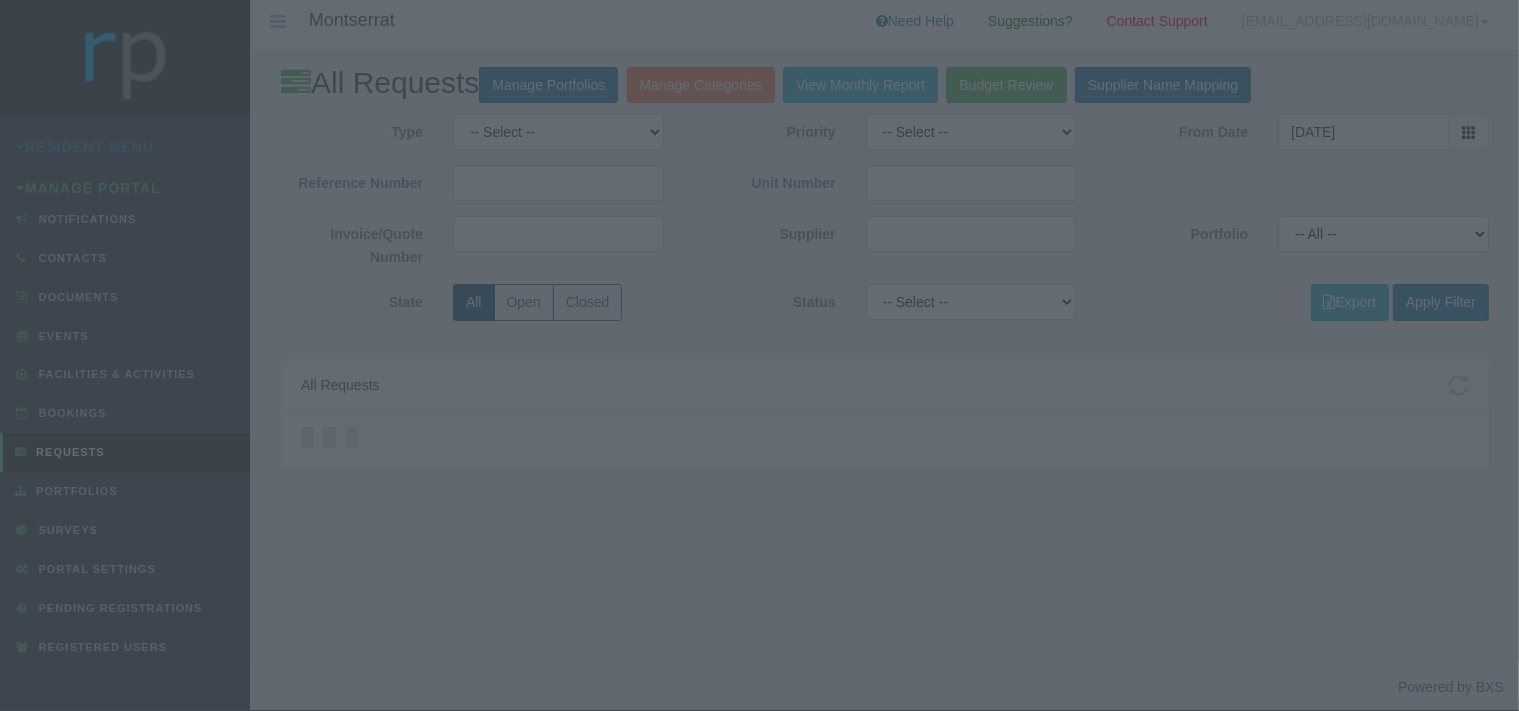 scroll, scrollTop: 0, scrollLeft: 0, axis: both 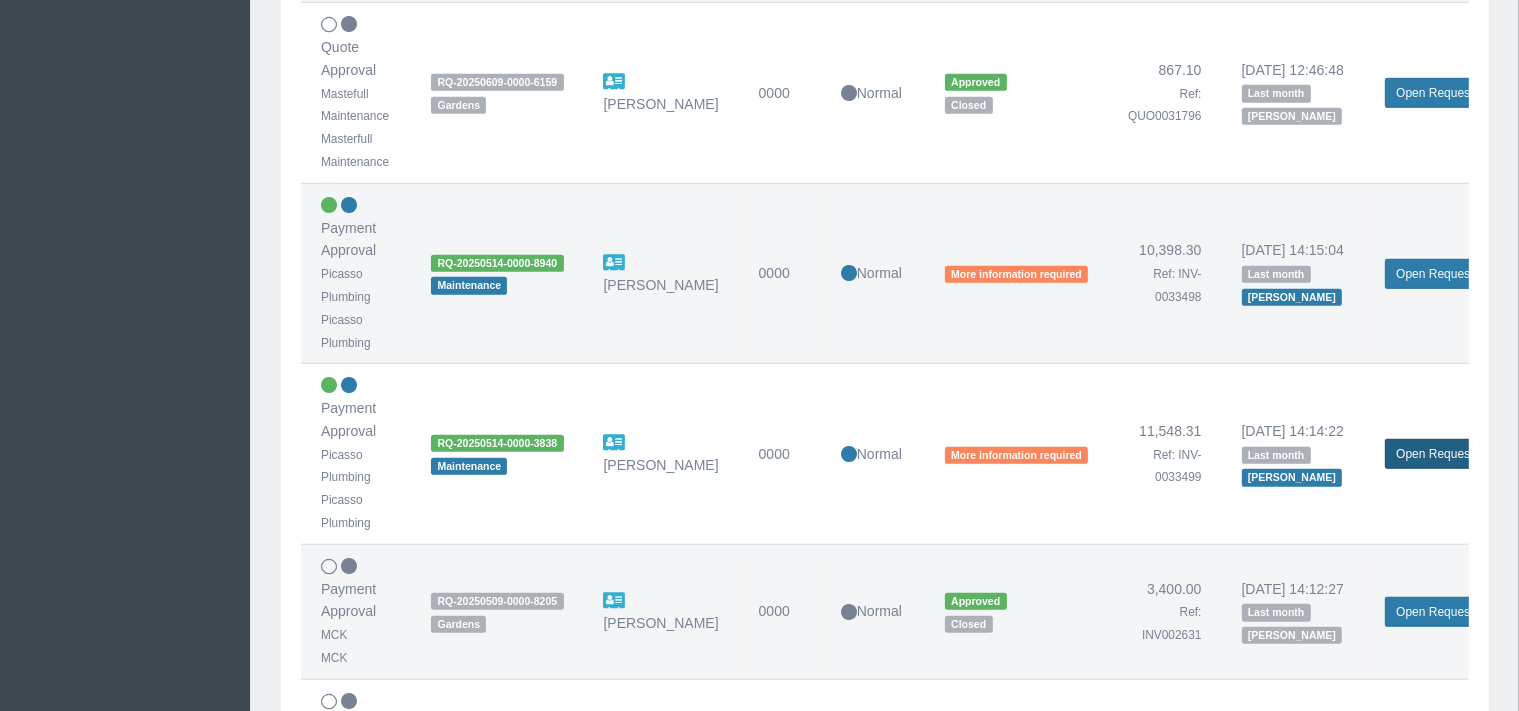 click on "Open Request" at bounding box center [1434, 454] 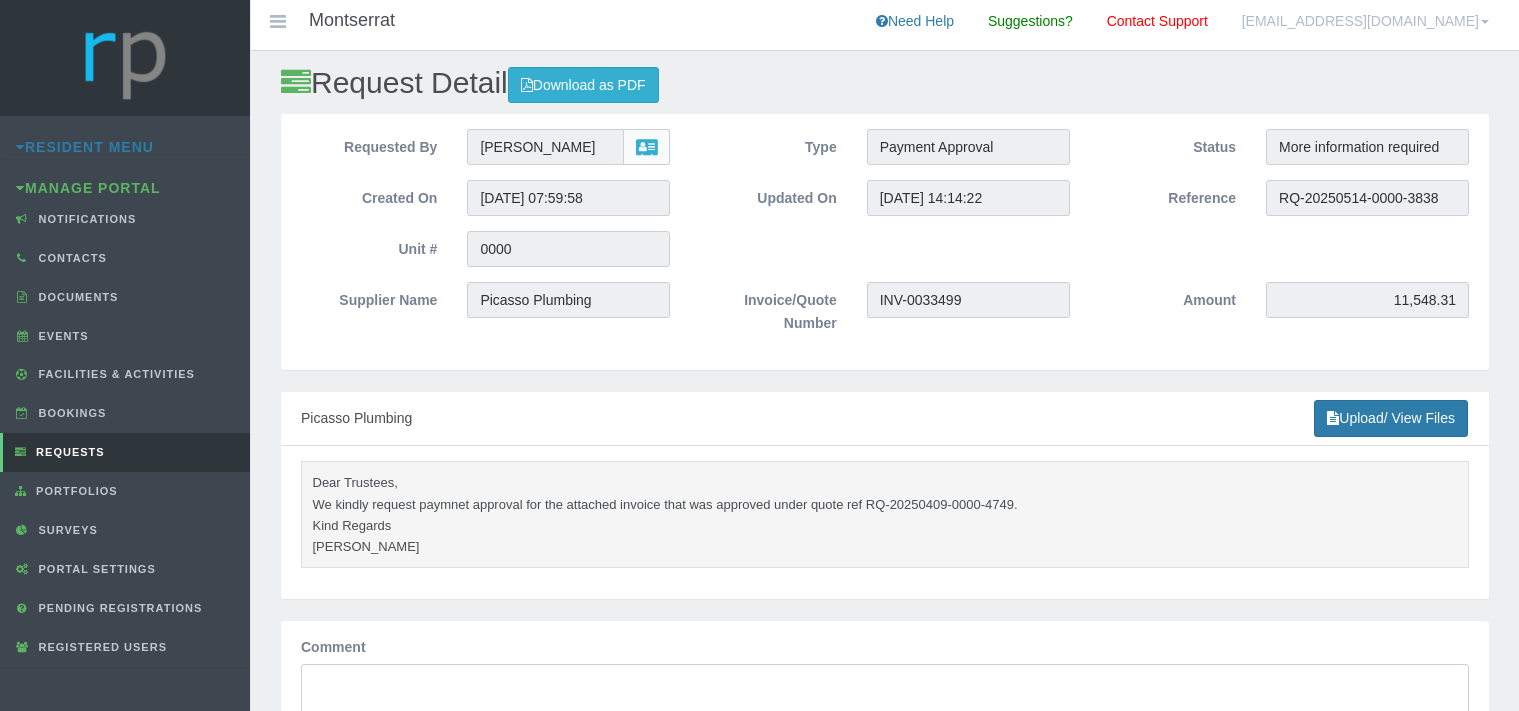 scroll, scrollTop: 0, scrollLeft: 0, axis: both 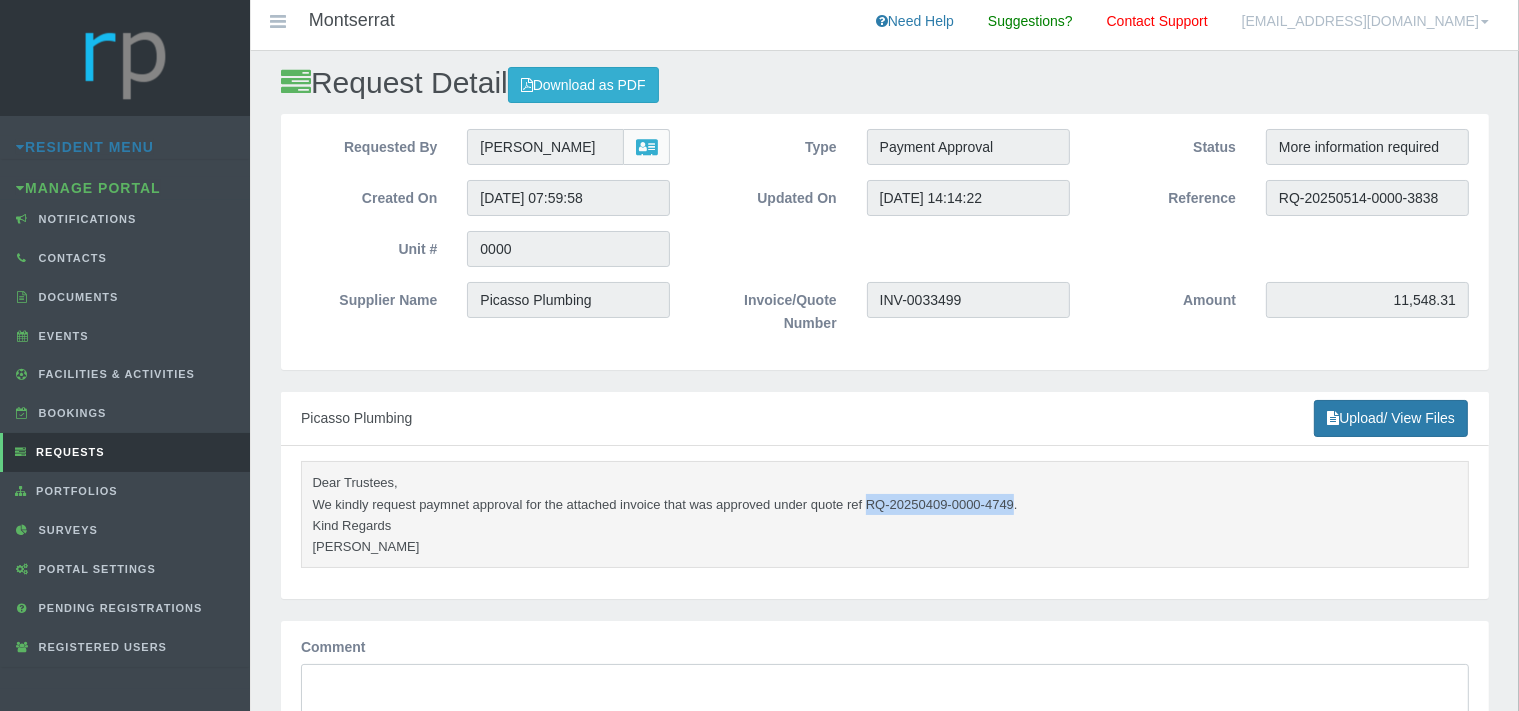 drag, startPoint x: 1014, startPoint y: 507, endPoint x: 866, endPoint y: 504, distance: 148.0304 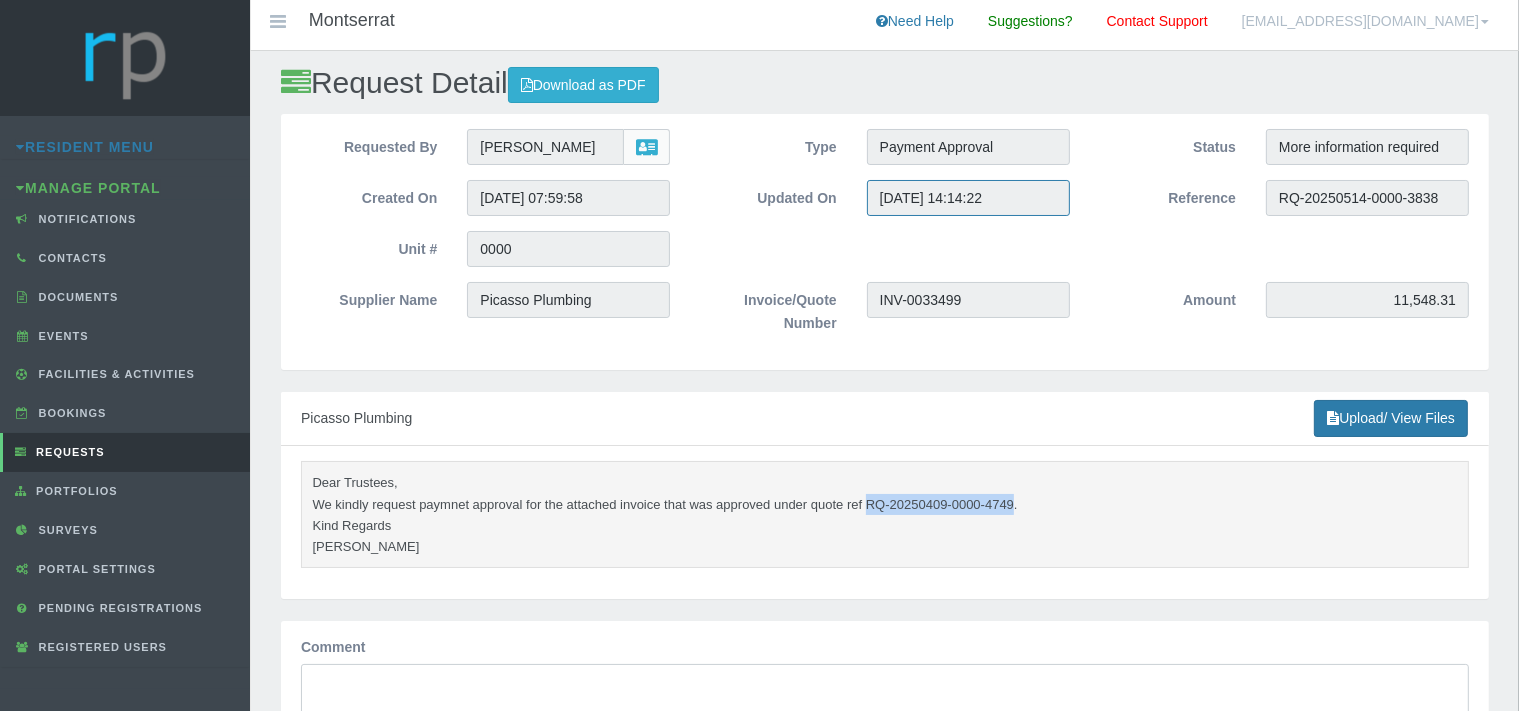 click on "[DATE] 14:14:22" at bounding box center (968, 198) 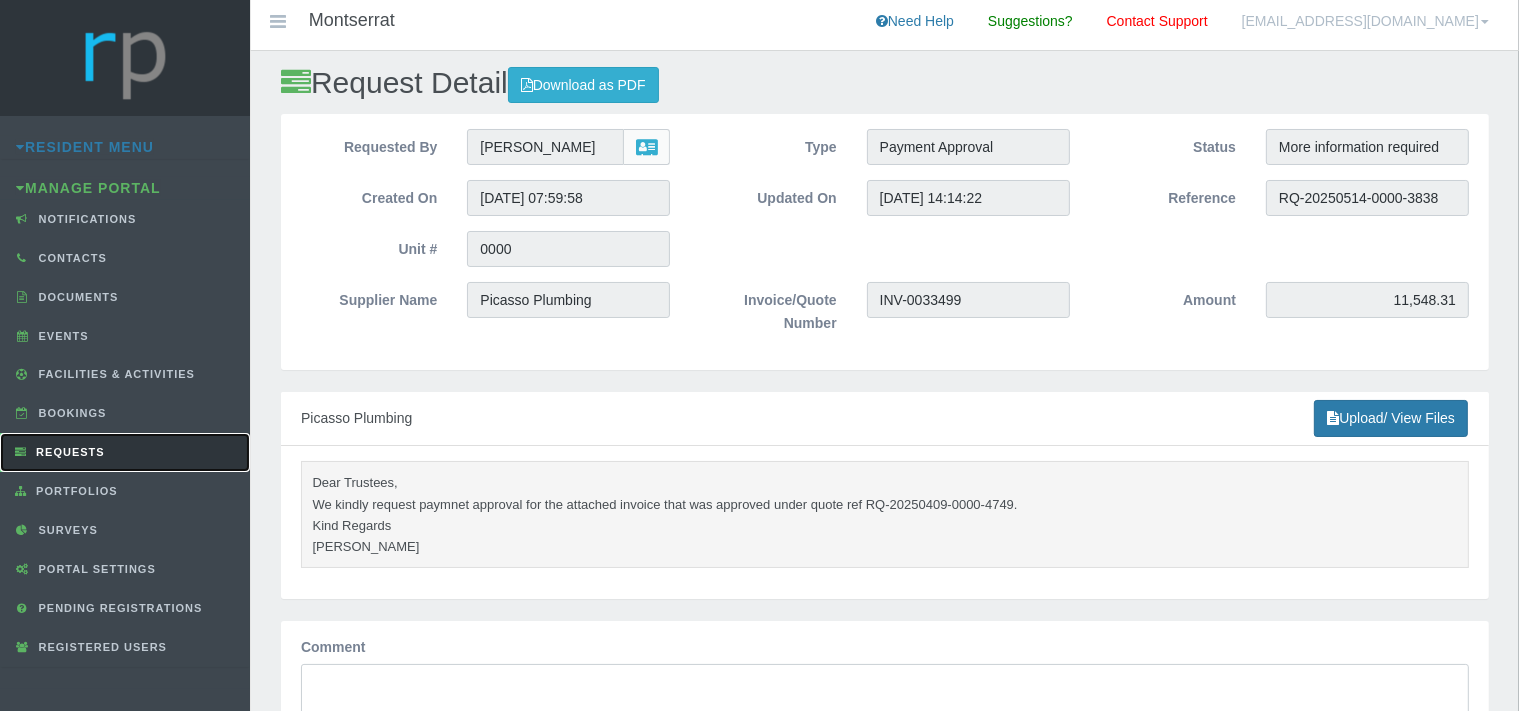 click on "Requests" at bounding box center [125, 452] 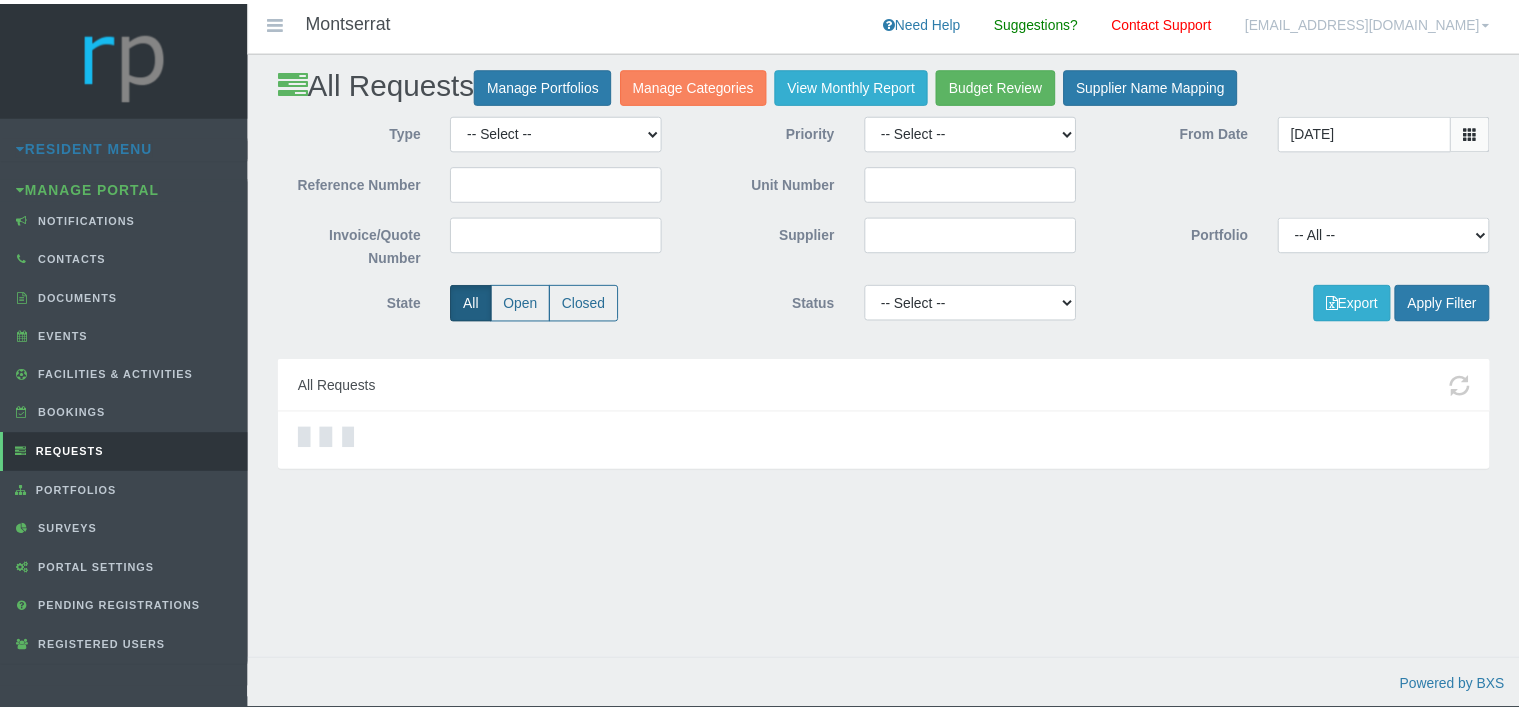 scroll, scrollTop: 0, scrollLeft: 0, axis: both 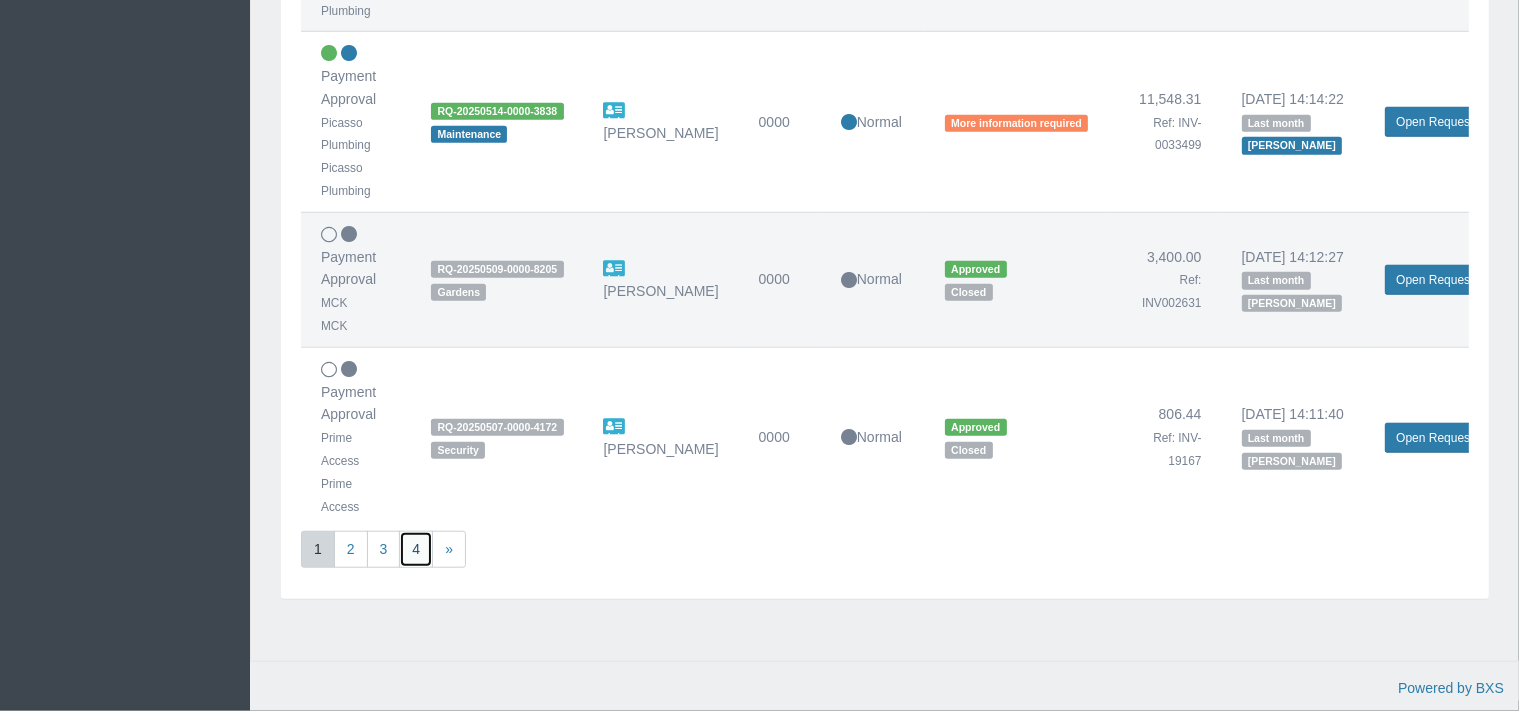 click on "4" at bounding box center [416, 549] 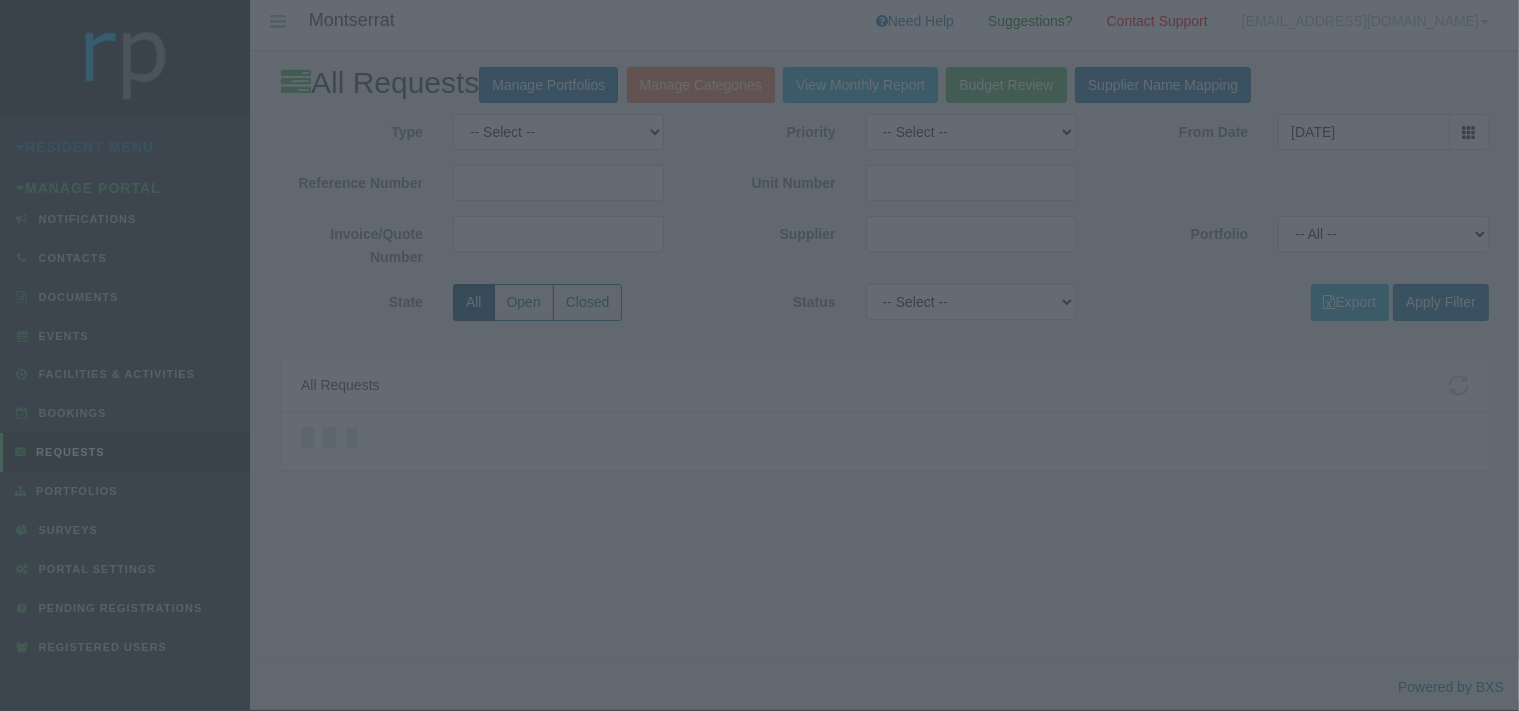 scroll, scrollTop: 0, scrollLeft: 0, axis: both 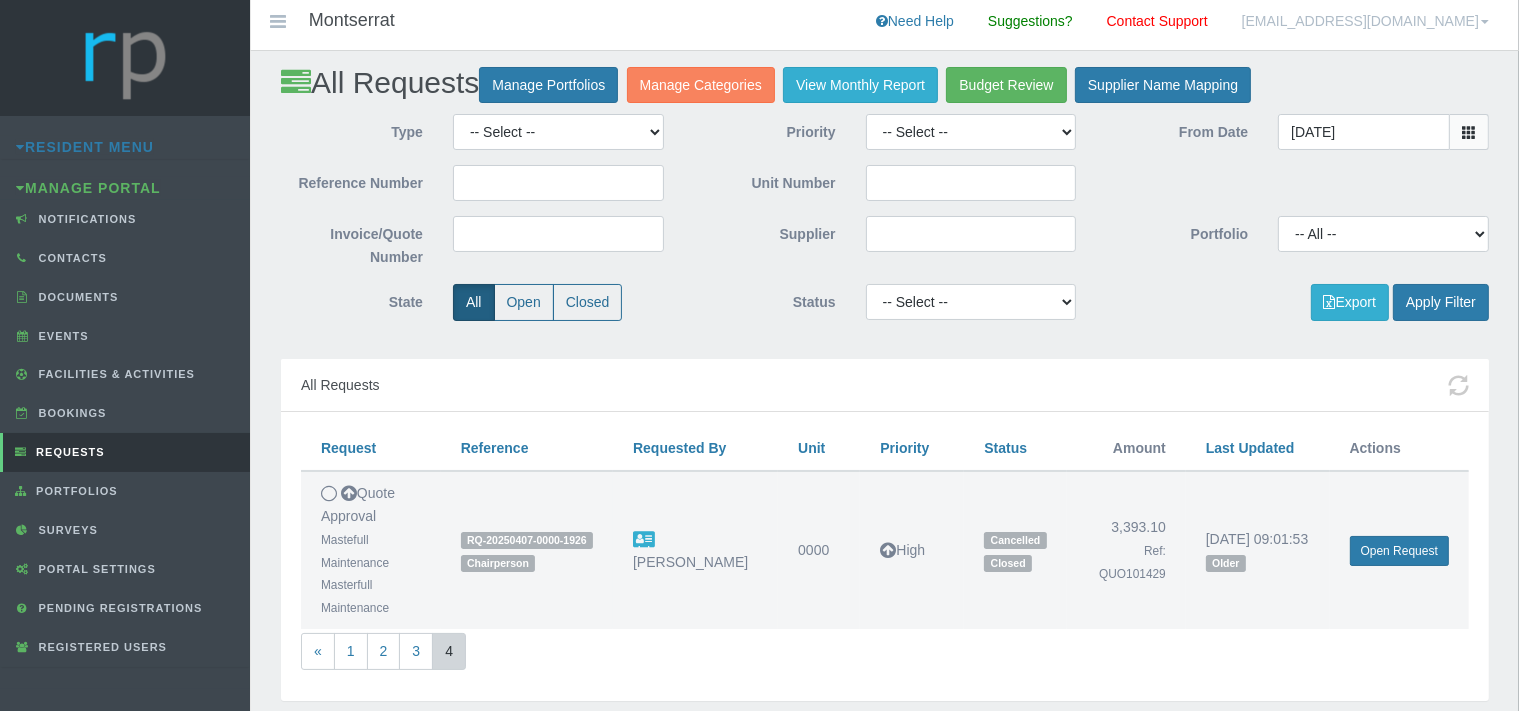 click at bounding box center [1469, 132] 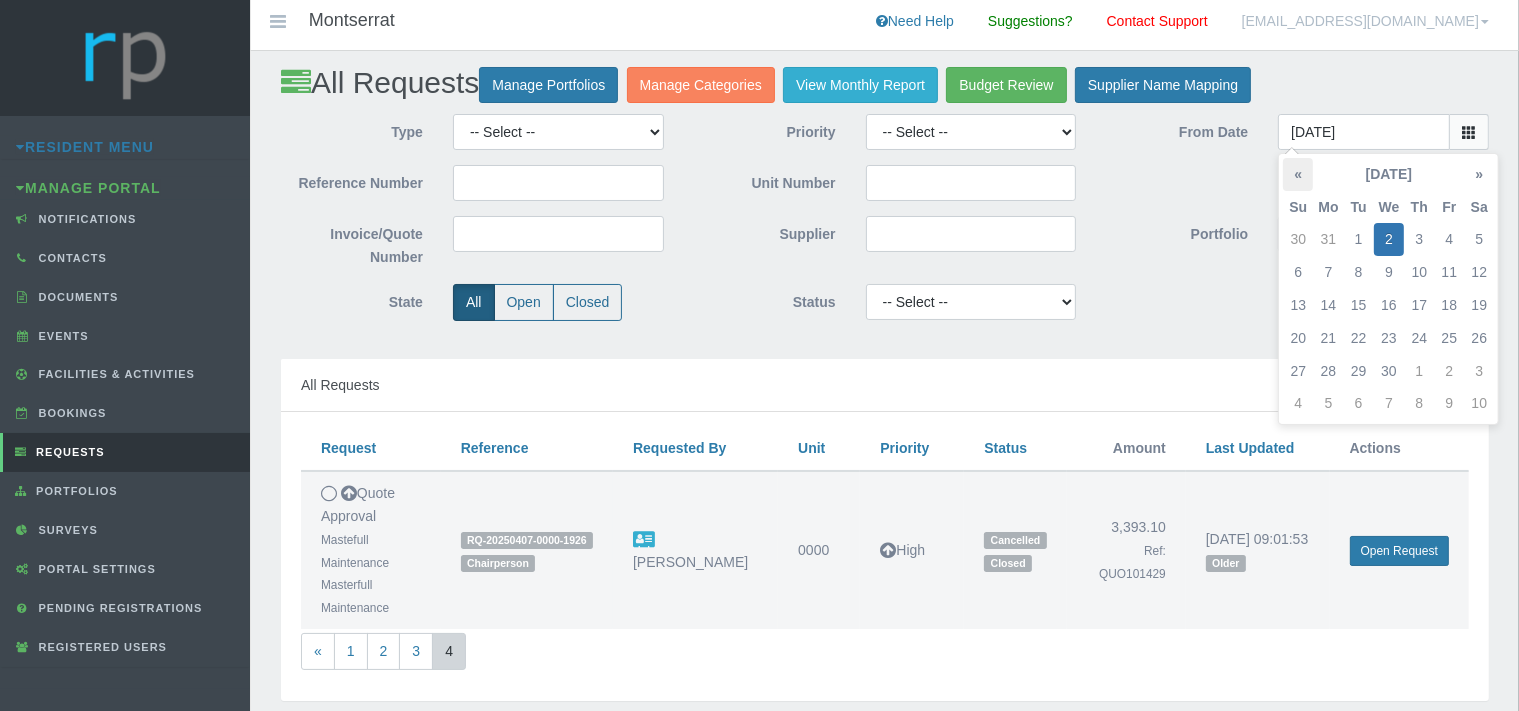 click on "«" at bounding box center (1298, 174) 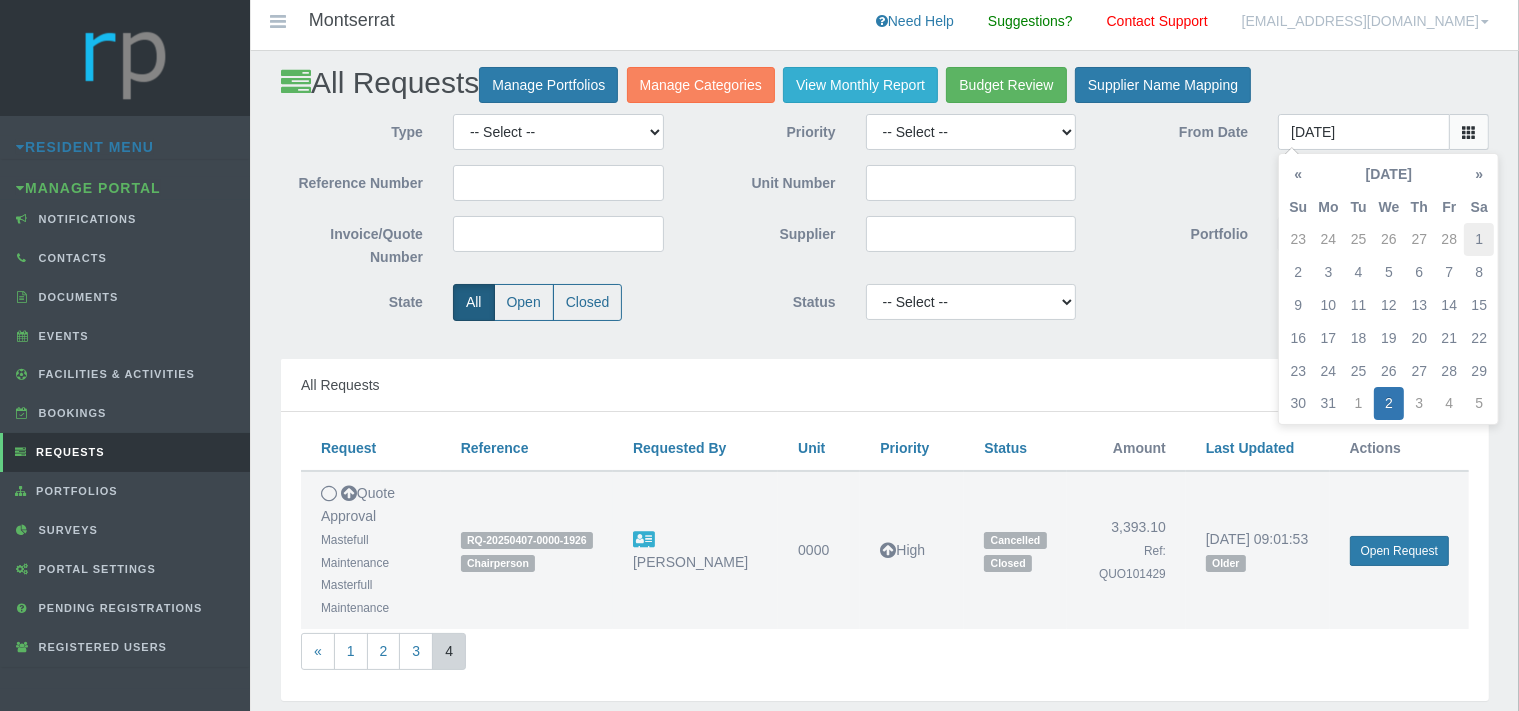 click on "1" at bounding box center [1479, 239] 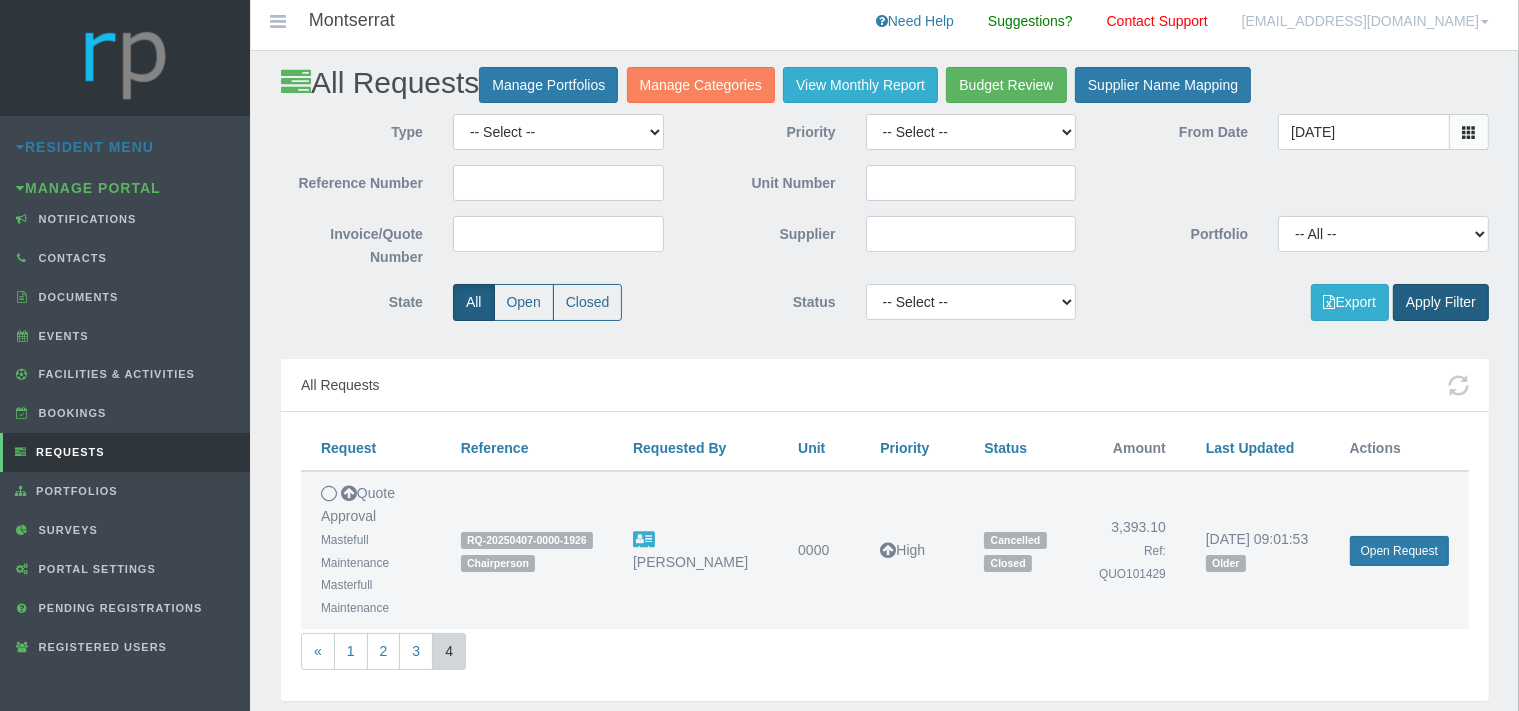 click on "Apply Filter" at bounding box center [1441, 302] 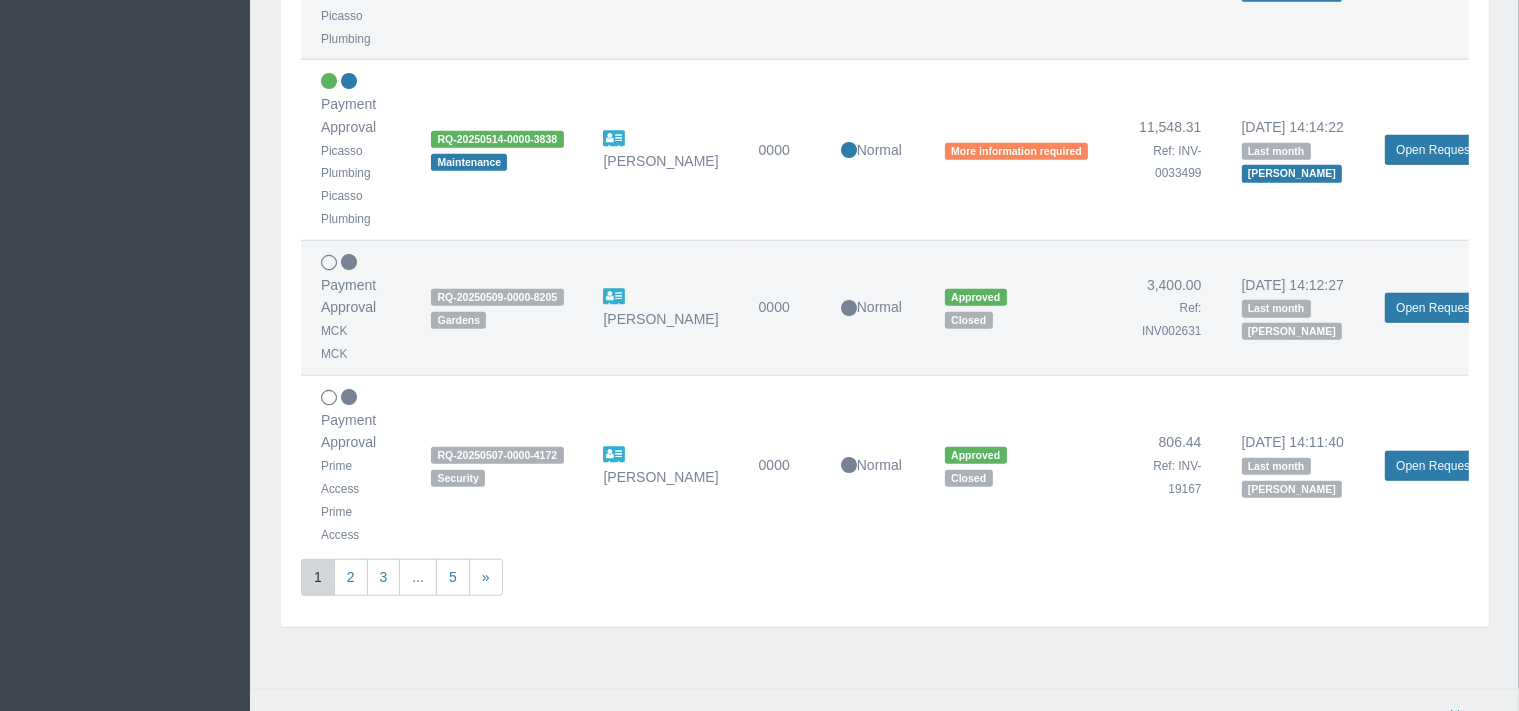 scroll, scrollTop: 1717, scrollLeft: 0, axis: vertical 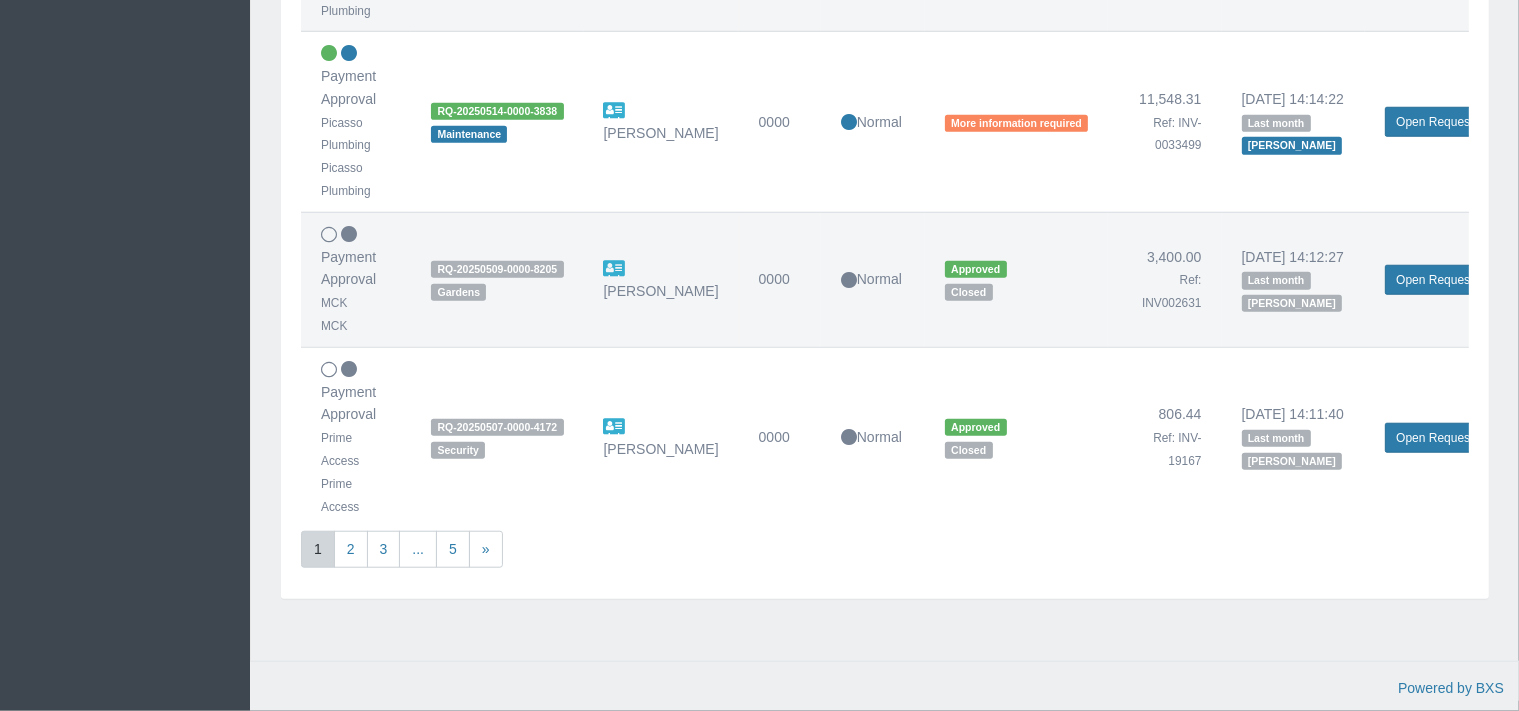 click on "1
2
3
...
5
»" at bounding box center [885, 553] 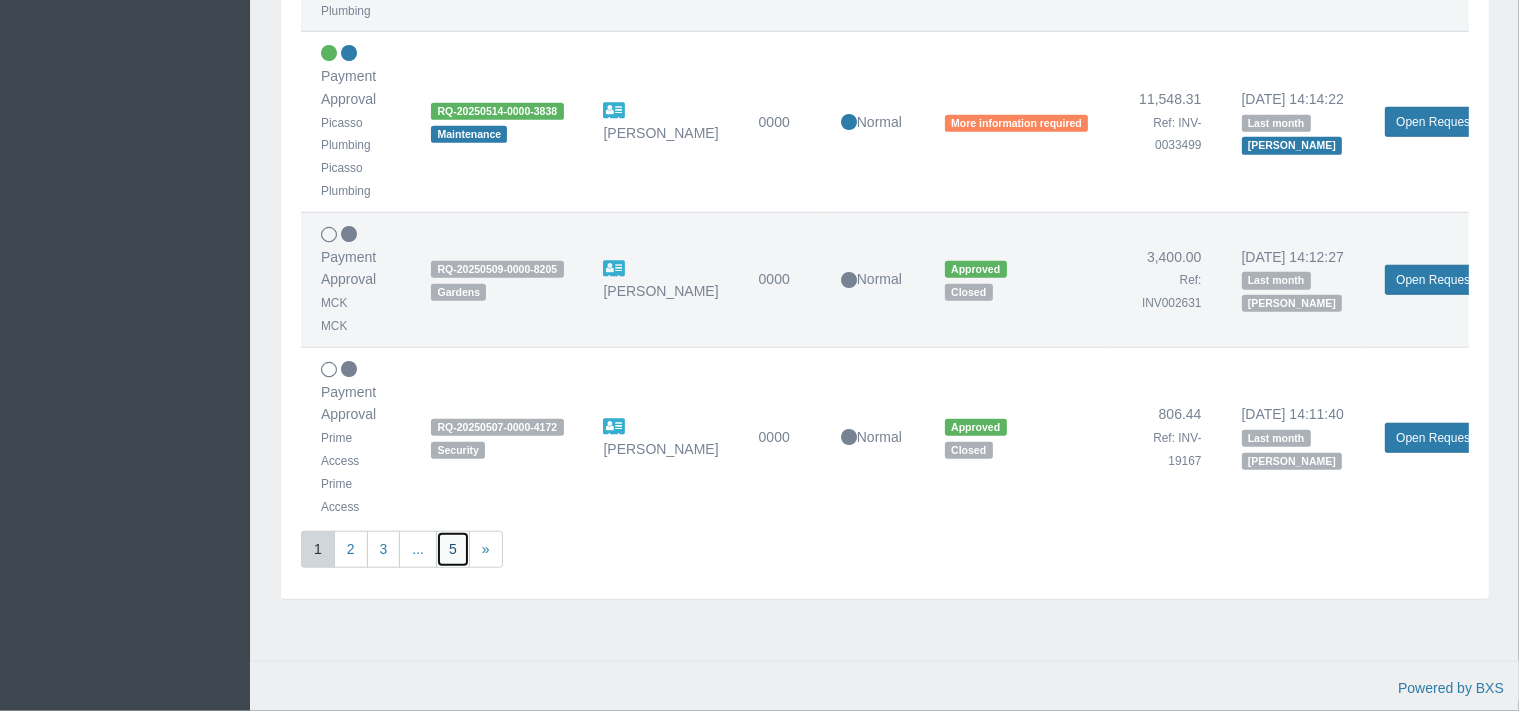 click on "5" at bounding box center (453, 549) 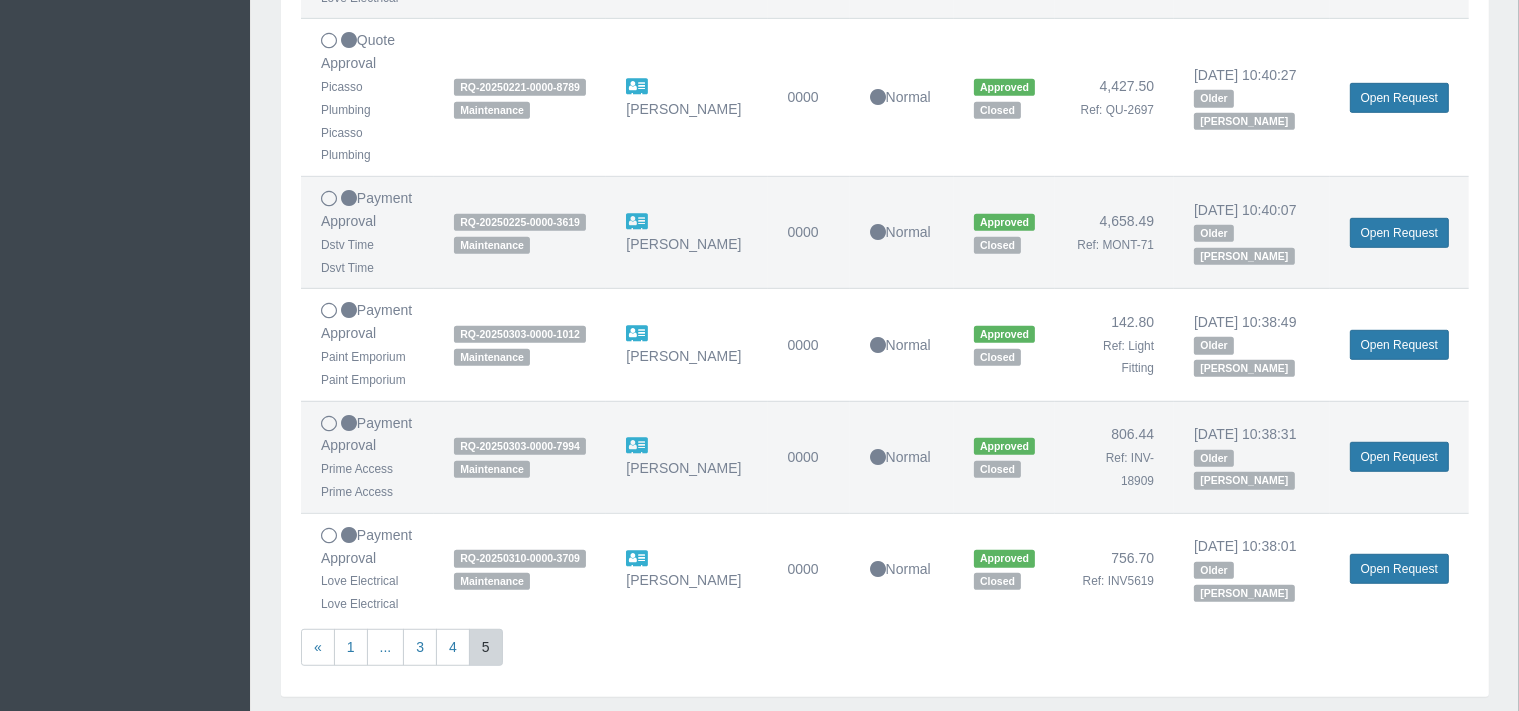 scroll, scrollTop: 1108, scrollLeft: 0, axis: vertical 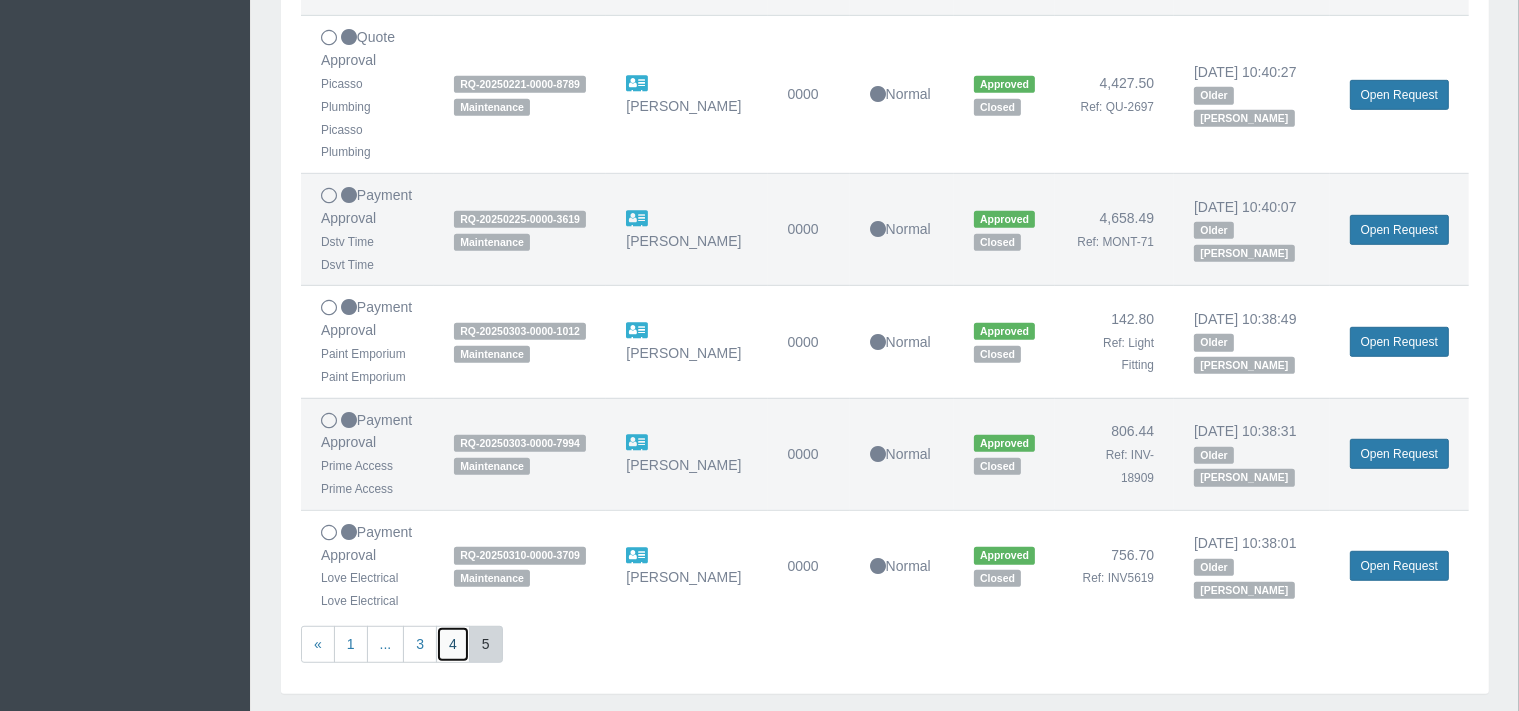 click on "4" at bounding box center (453, 644) 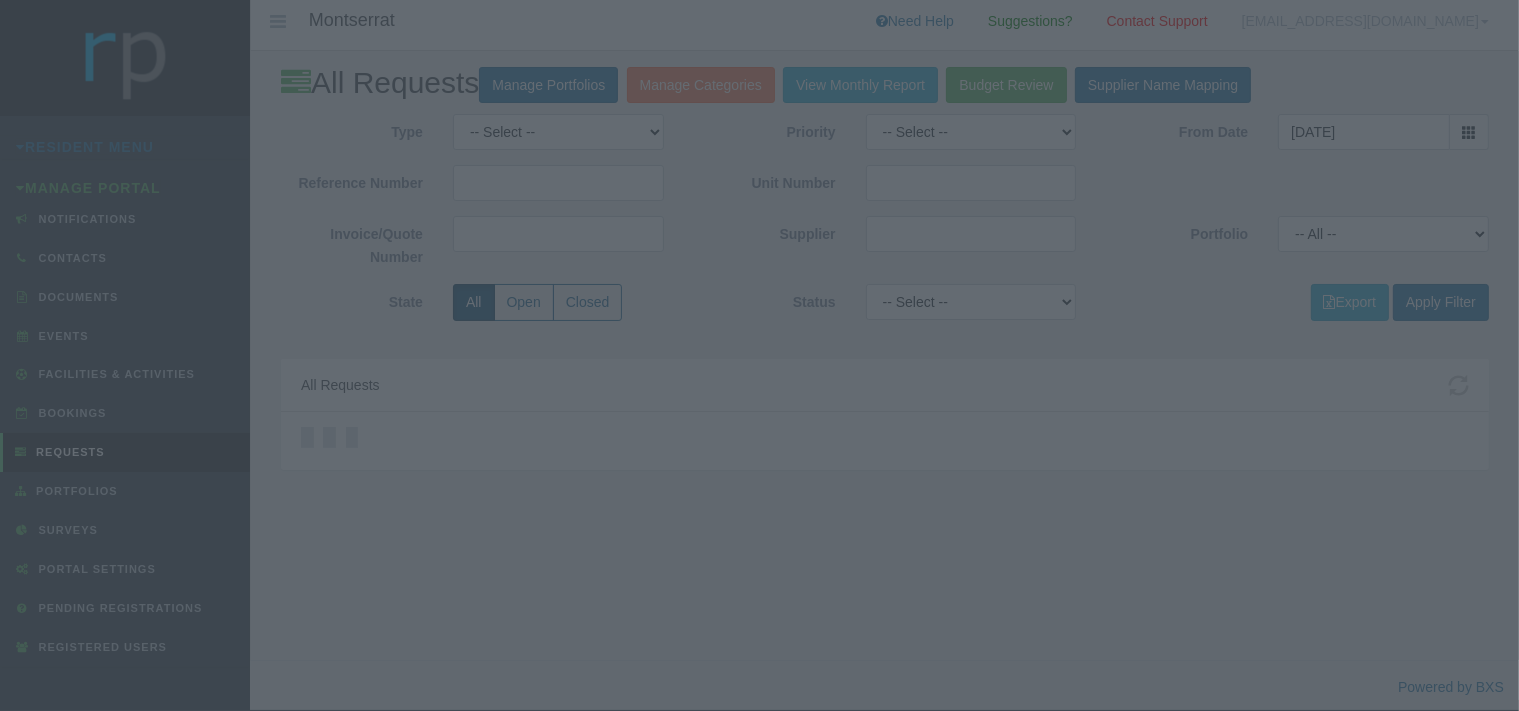 scroll, scrollTop: 0, scrollLeft: 0, axis: both 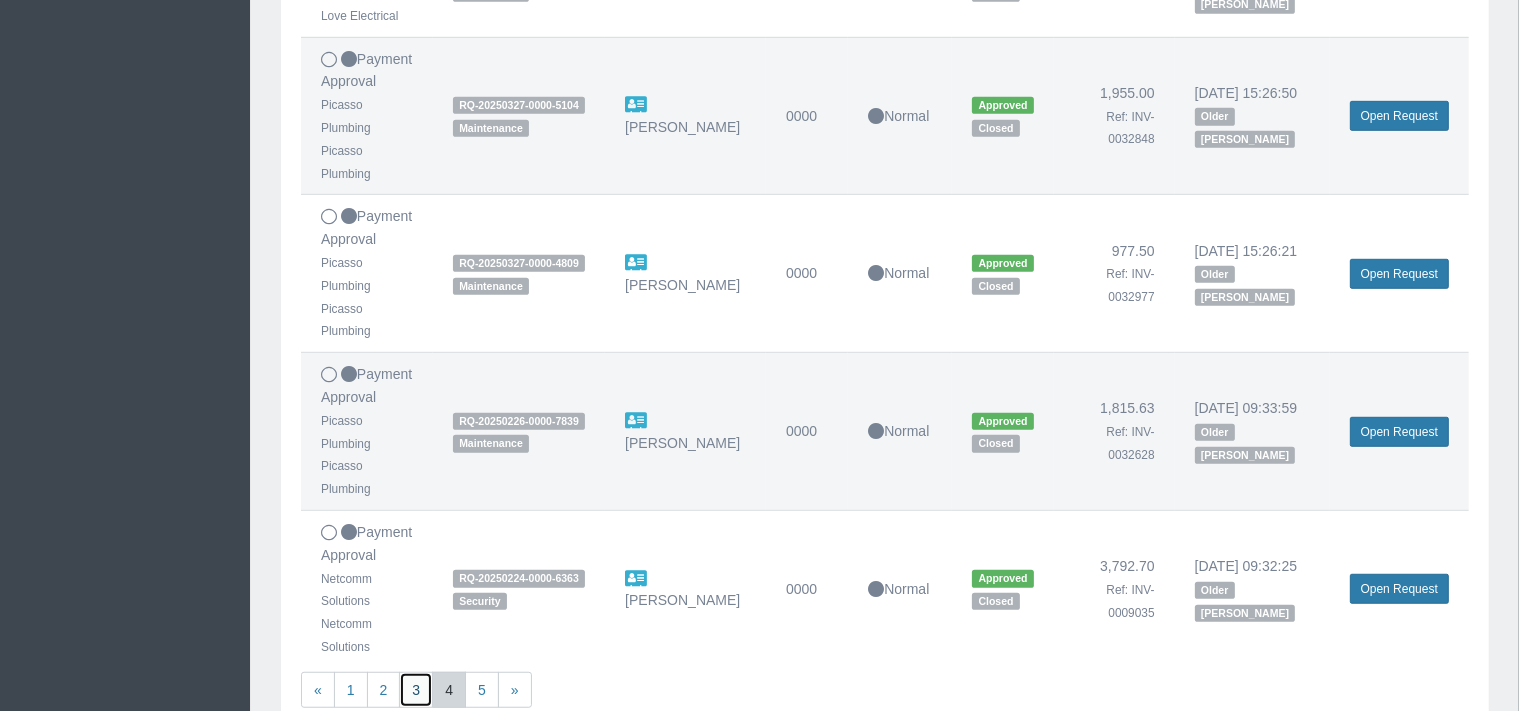 click on "3" at bounding box center (416, 690) 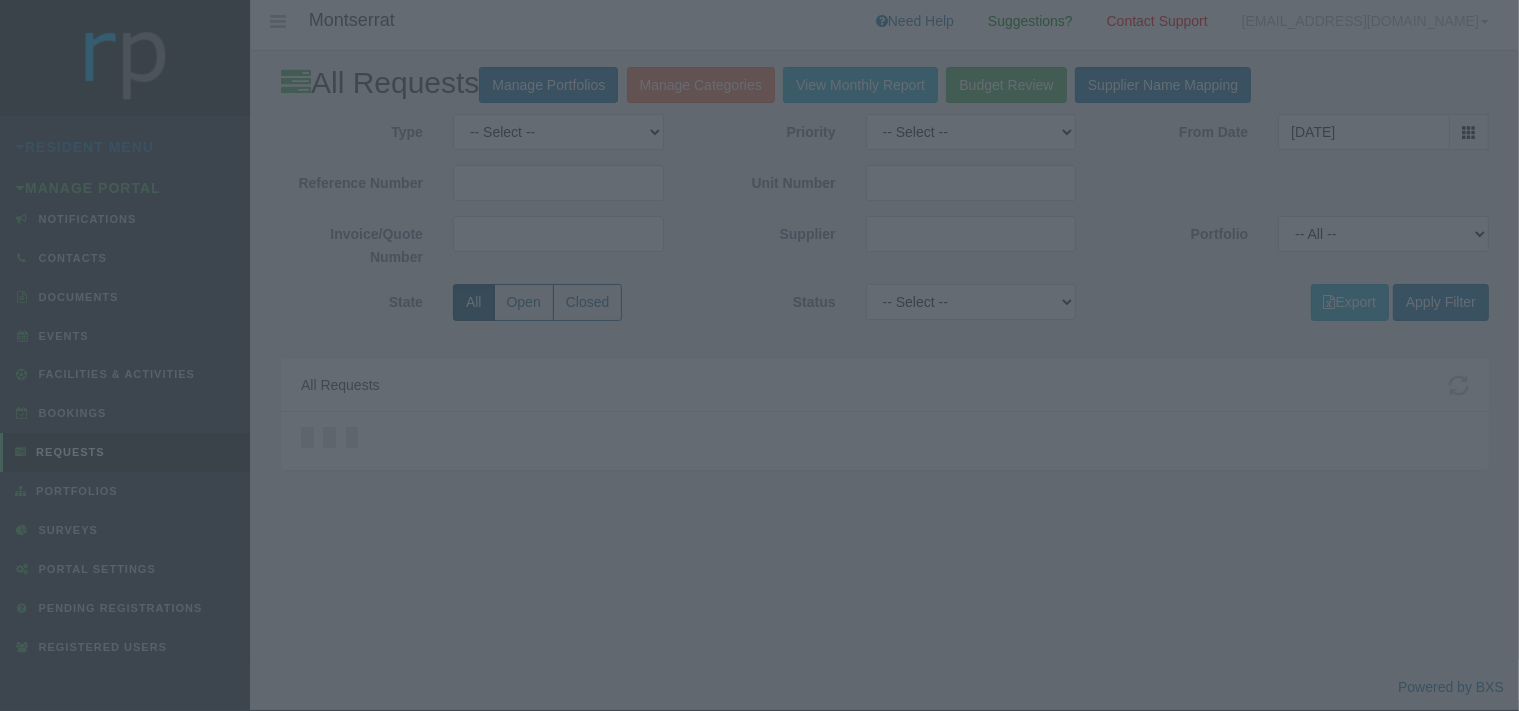scroll, scrollTop: 0, scrollLeft: 0, axis: both 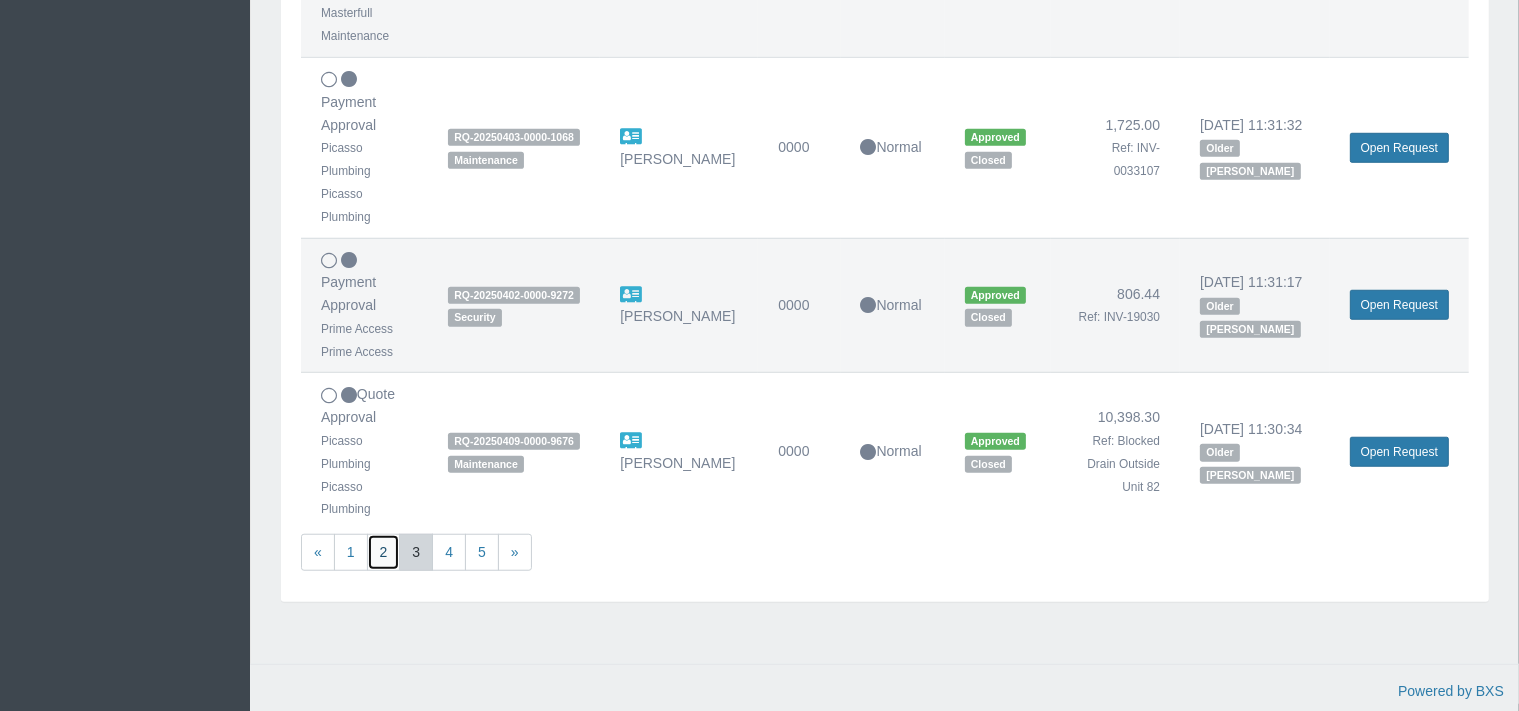 click on "2" at bounding box center (384, 552) 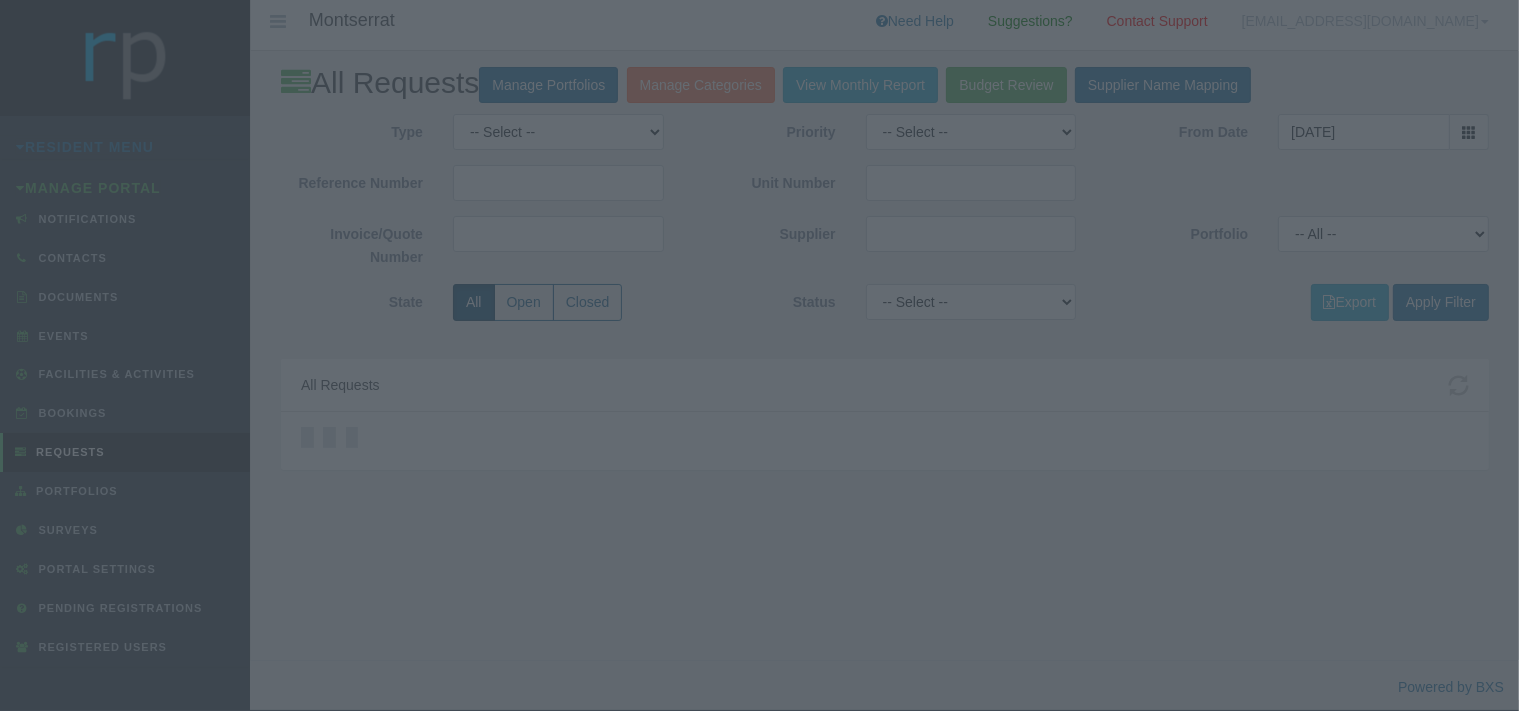 scroll, scrollTop: 0, scrollLeft: 0, axis: both 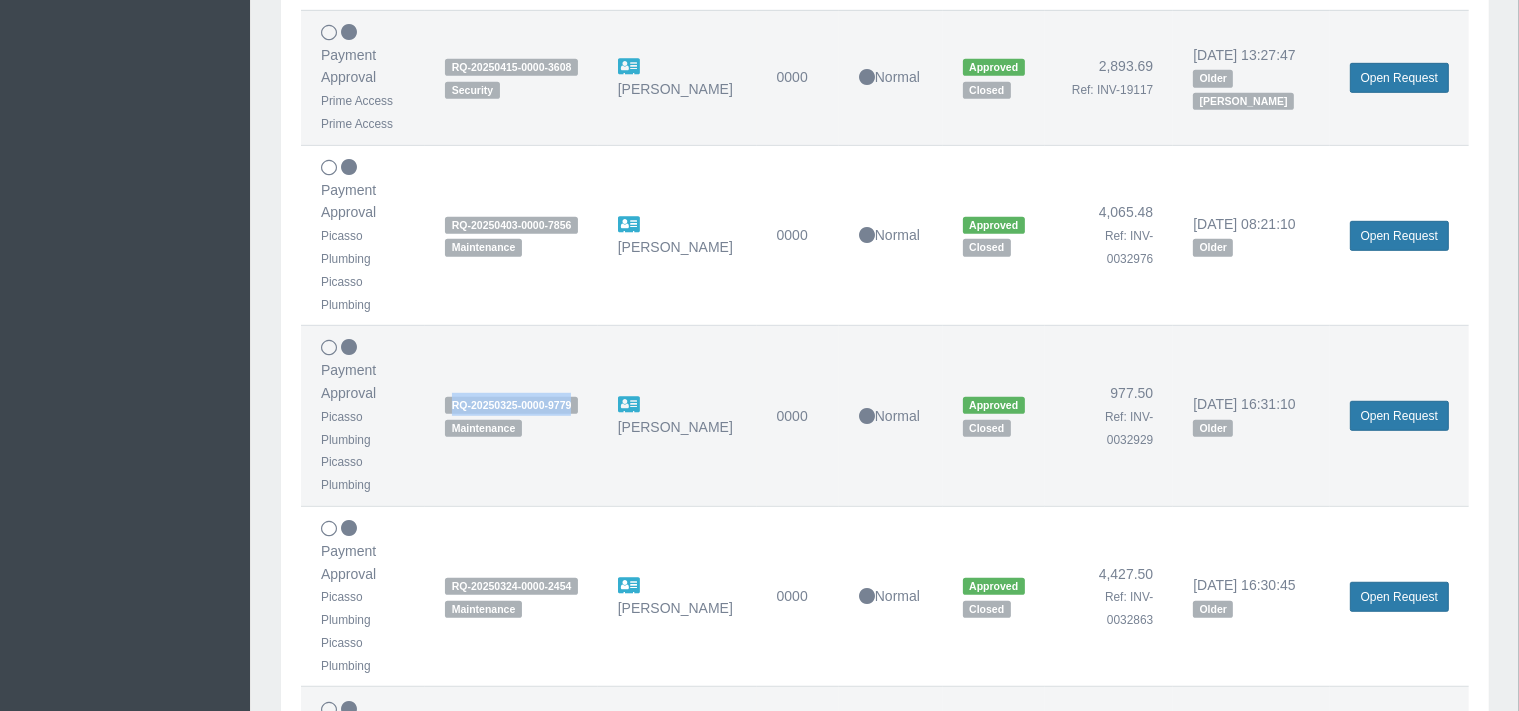 drag, startPoint x: 574, startPoint y: 314, endPoint x: 451, endPoint y: 308, distance: 123.146255 